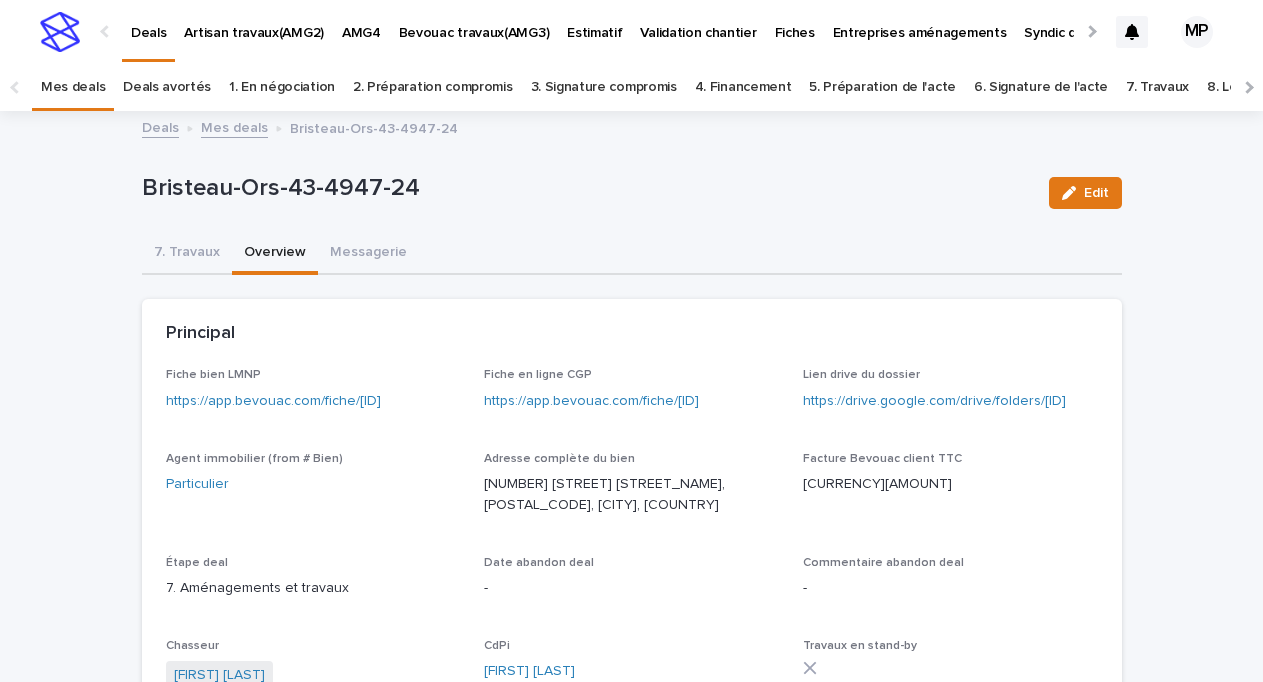 scroll, scrollTop: 0, scrollLeft: 0, axis: both 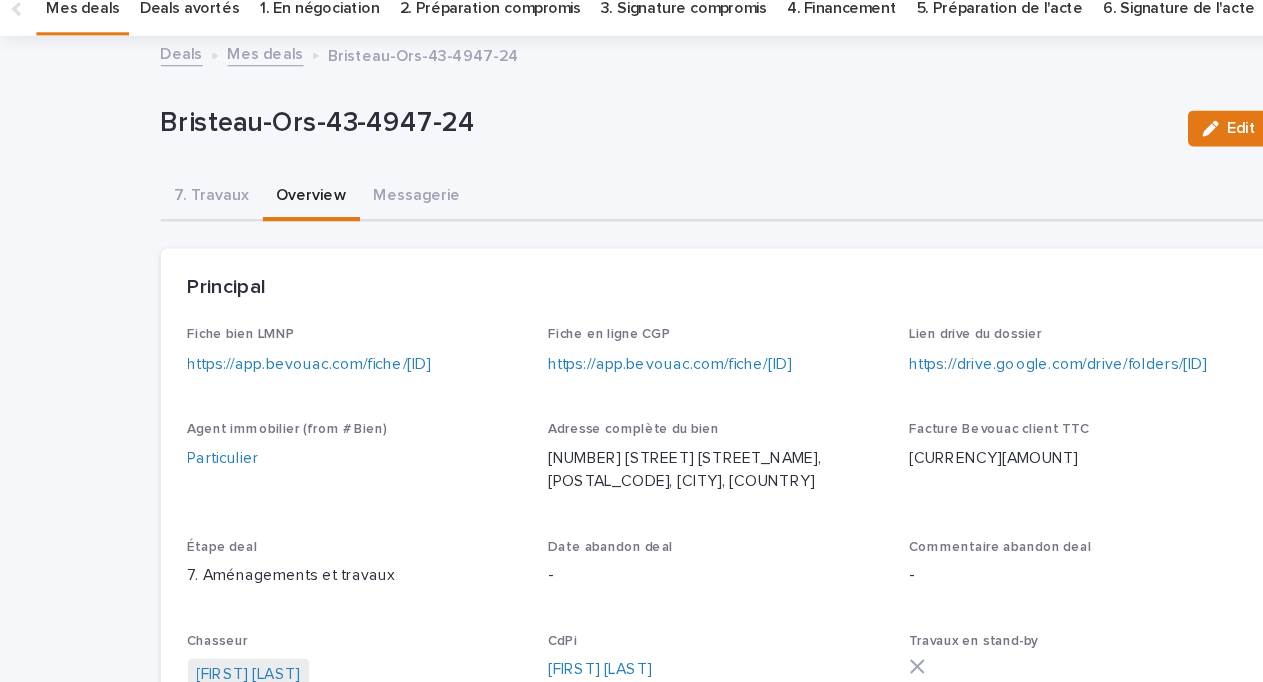click on "Mes deals" at bounding box center [234, 126] 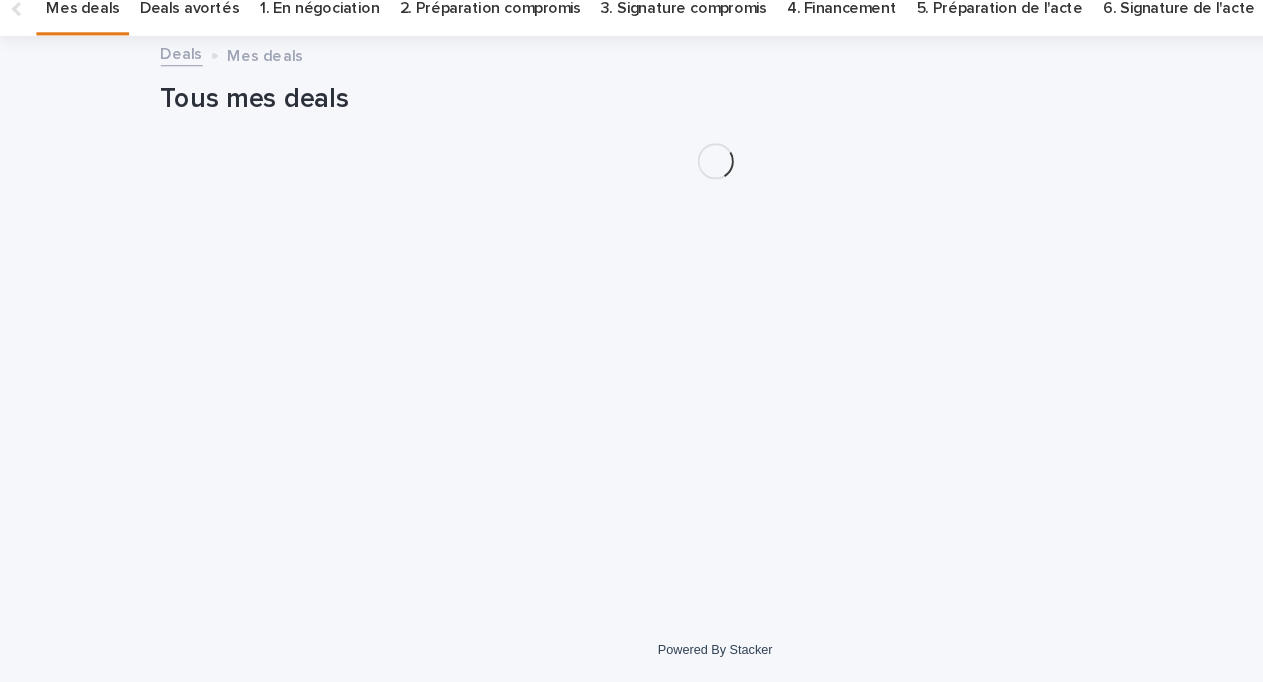 scroll, scrollTop: 0, scrollLeft: 0, axis: both 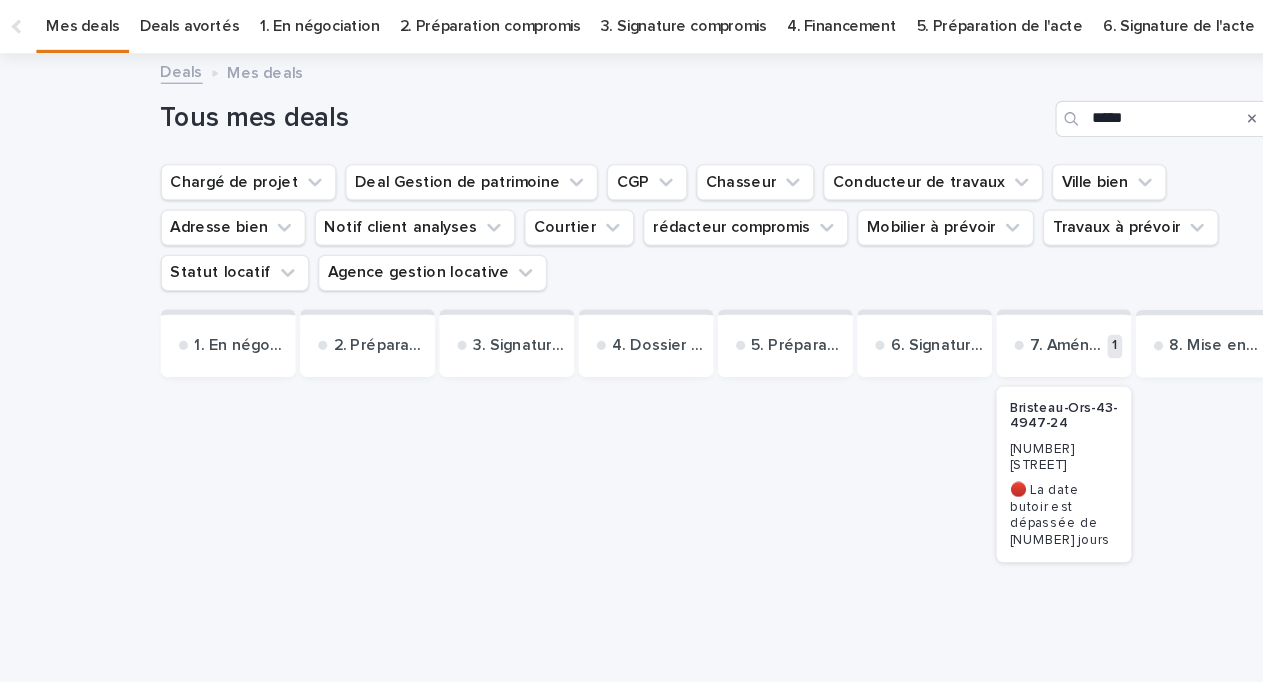 click on "Deals" at bounding box center (160, 126) 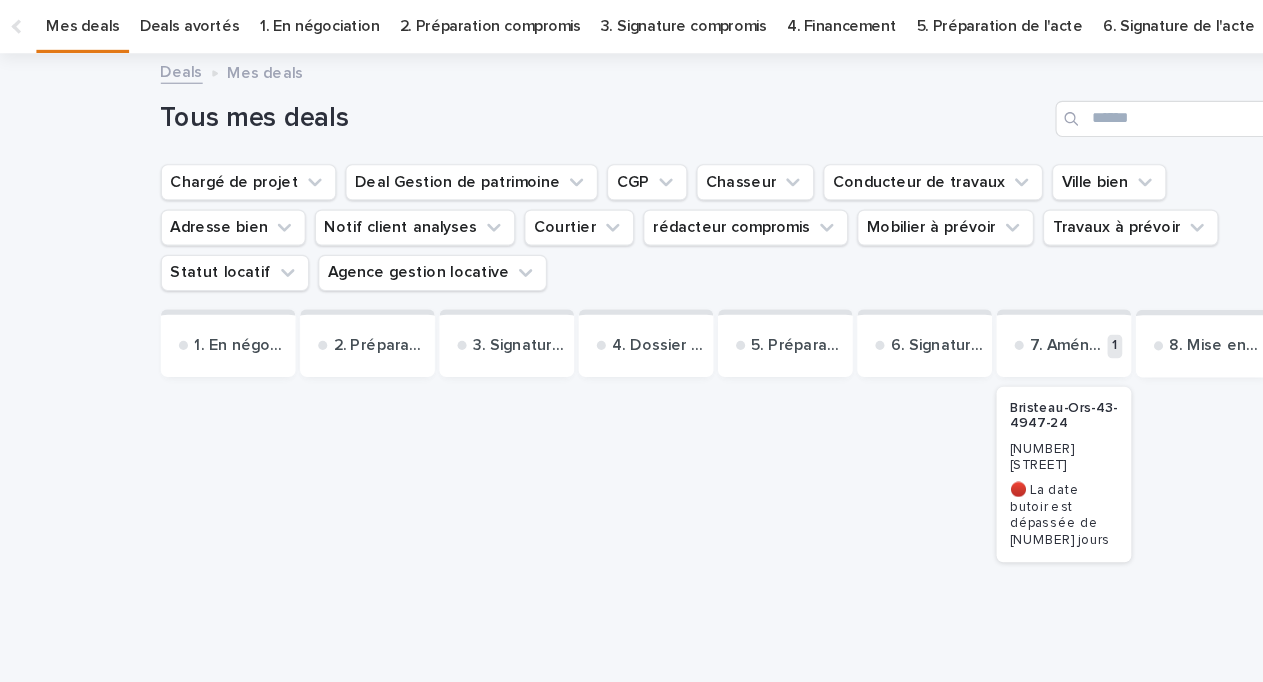 scroll, scrollTop: 0, scrollLeft: 0, axis: both 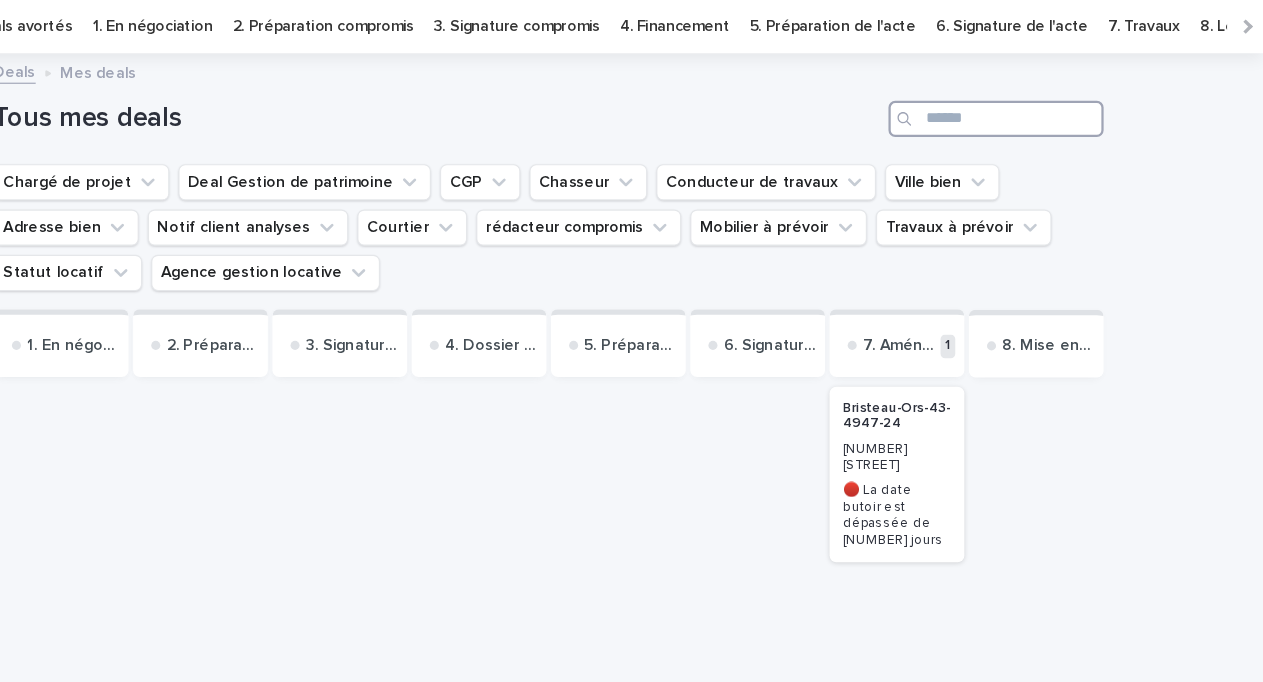 click at bounding box center [1027, 169] 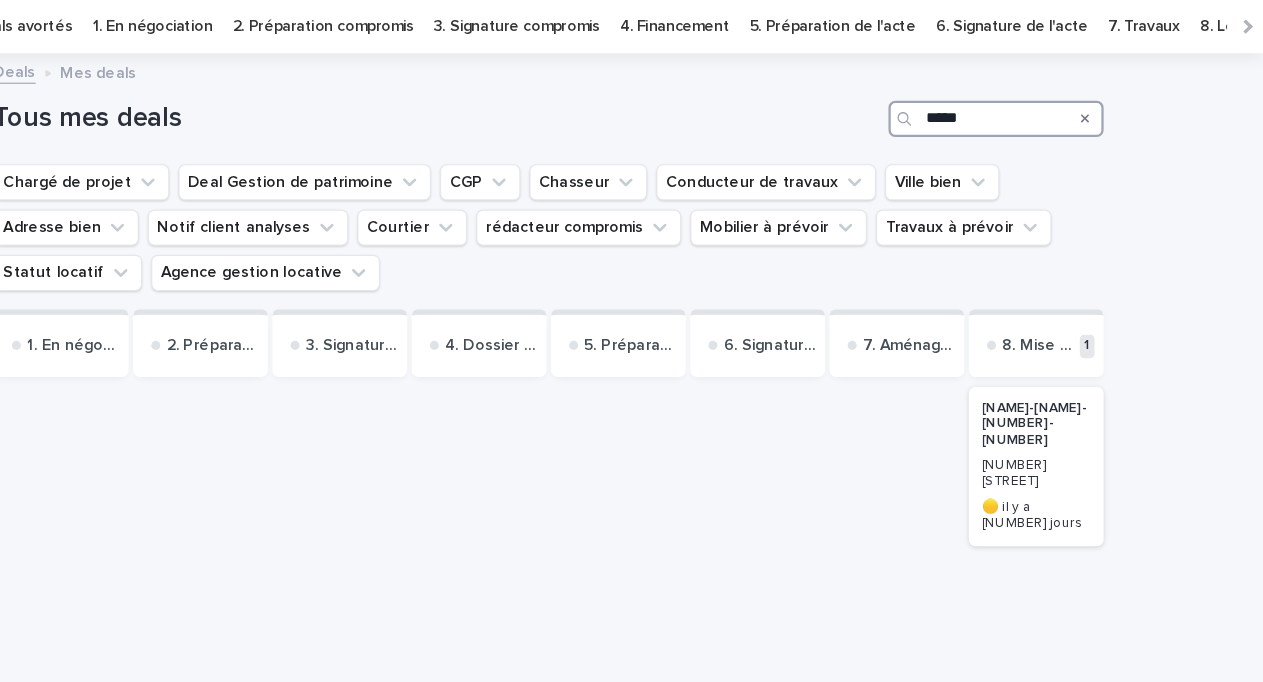 type on "*****" 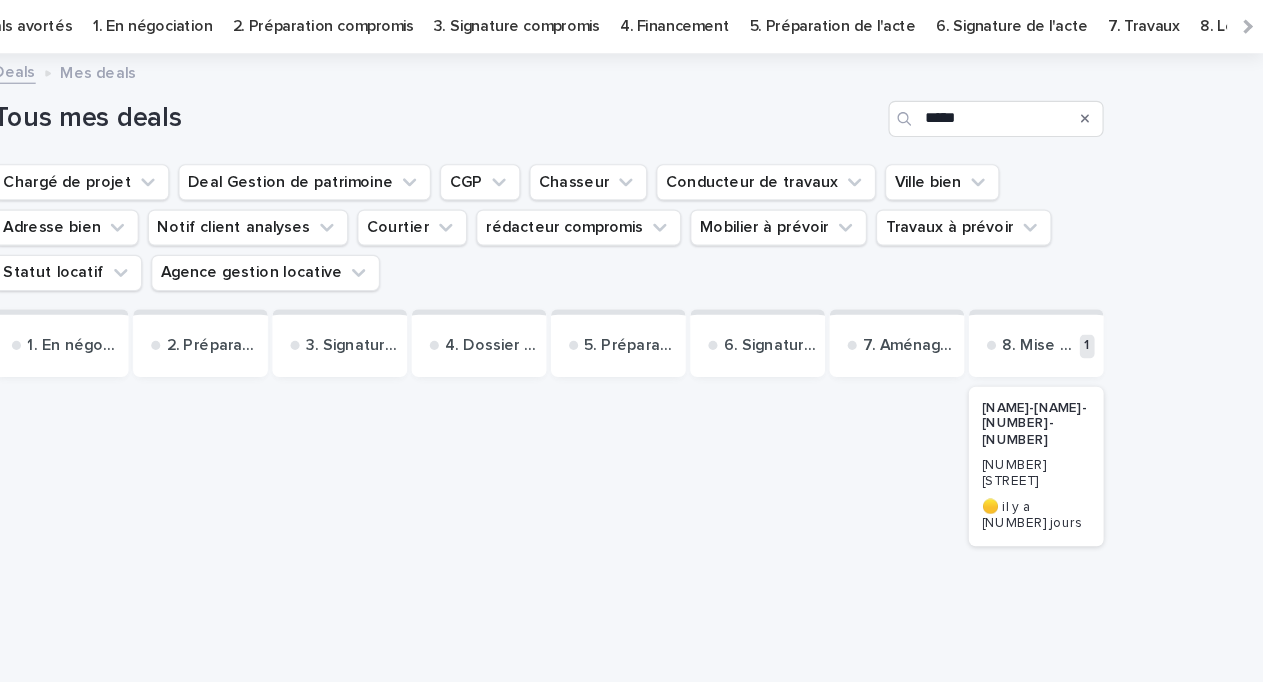 click on "[NAME]-[NAME]-[NUMBER]-[NUMBER]" at bounding box center (1062, 438) 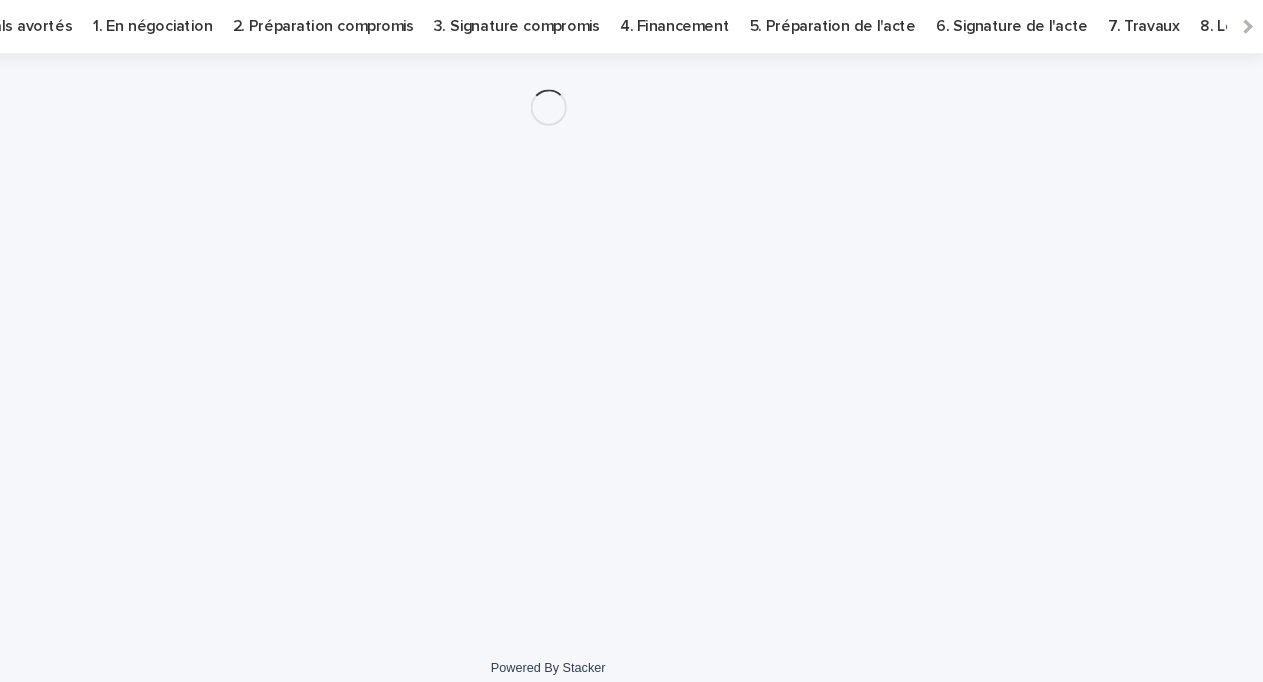 scroll, scrollTop: 0, scrollLeft: 0, axis: both 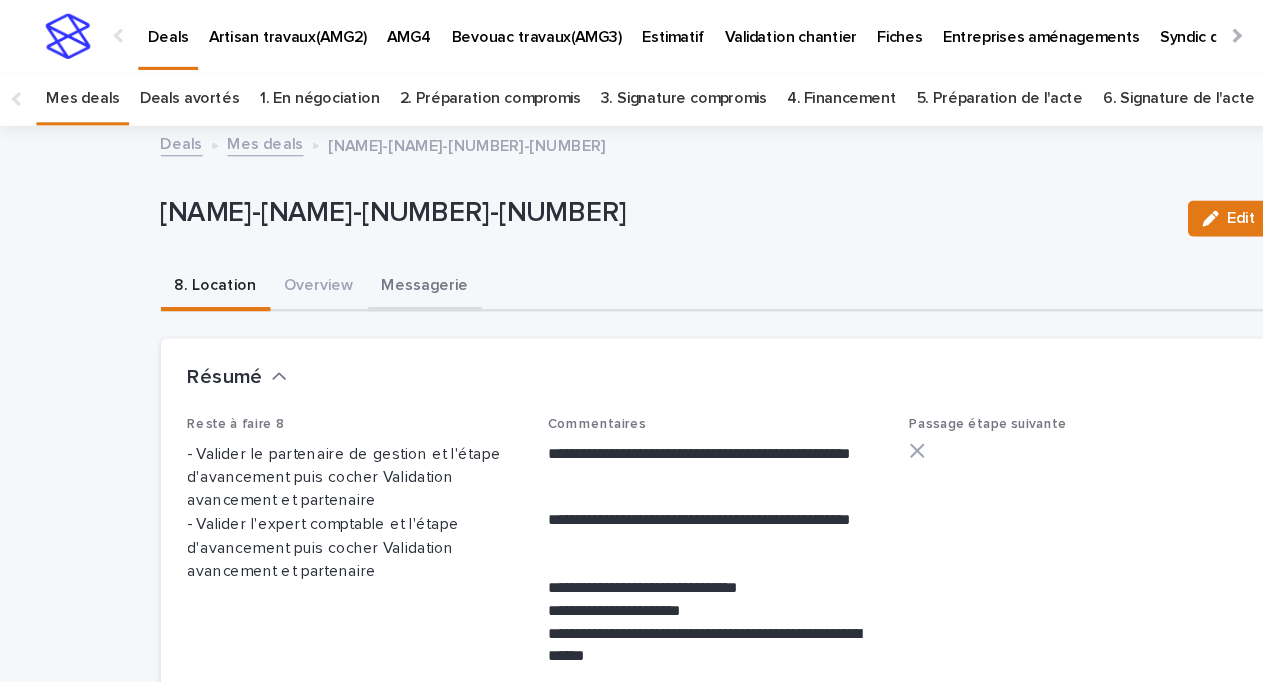 click on "Messagerie" at bounding box center [375, 254] 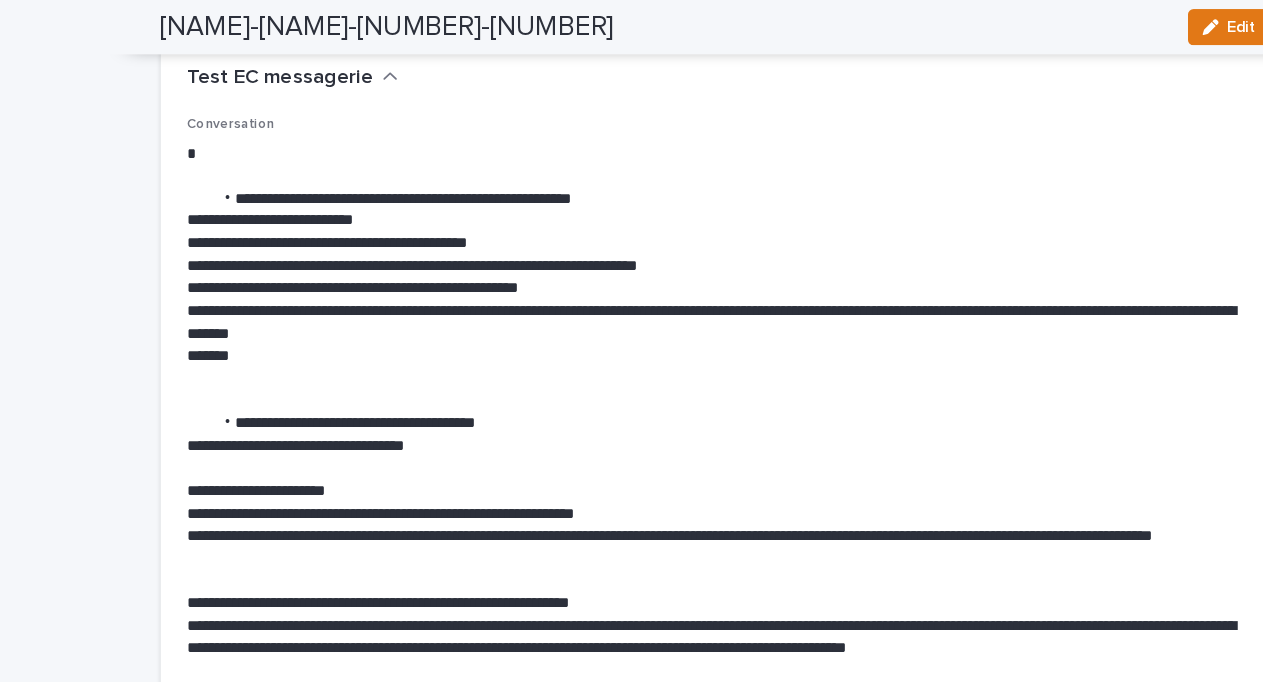 scroll, scrollTop: 0, scrollLeft: 0, axis: both 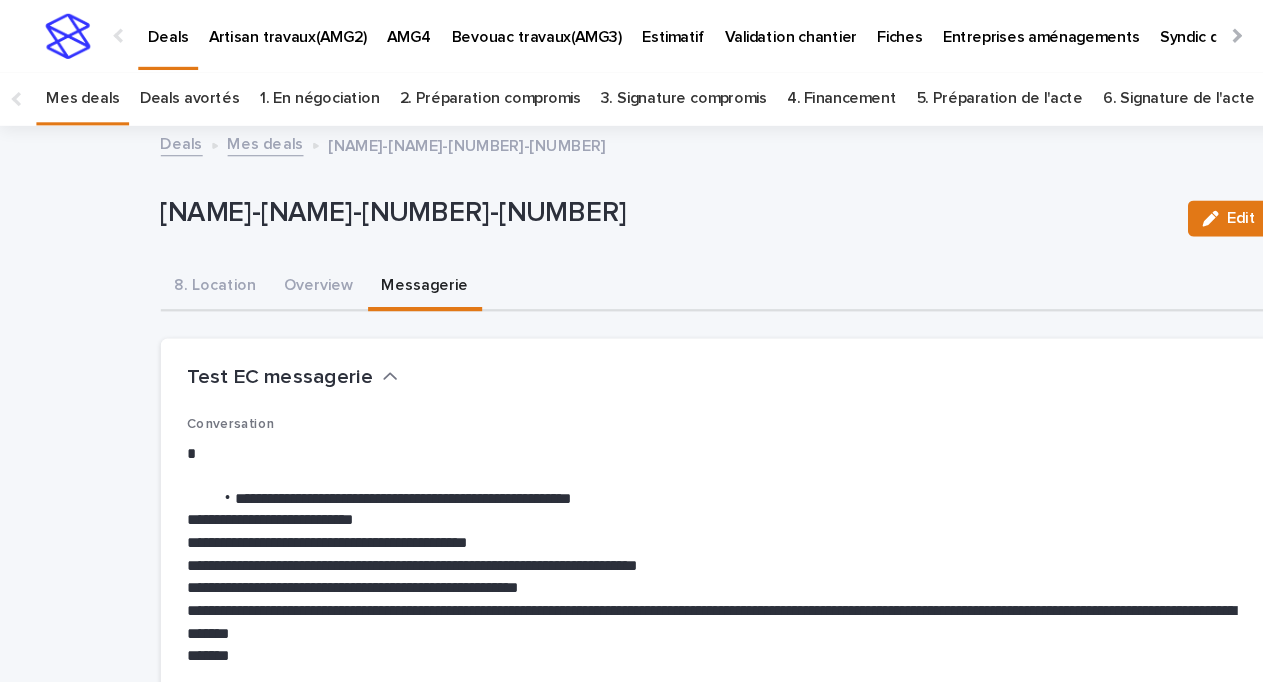 click on "Deals Mes deals Trannoy-Pa-3-5168-25" at bounding box center (632, 129) 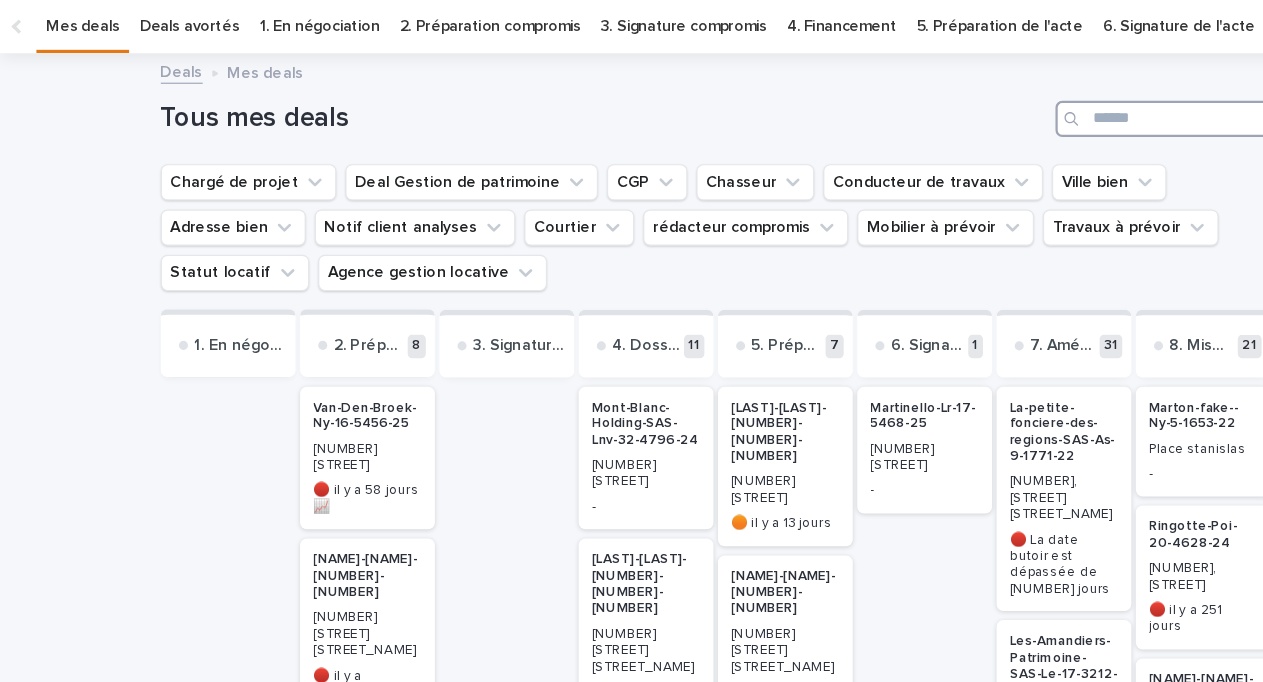 click at bounding box center (1027, 169) 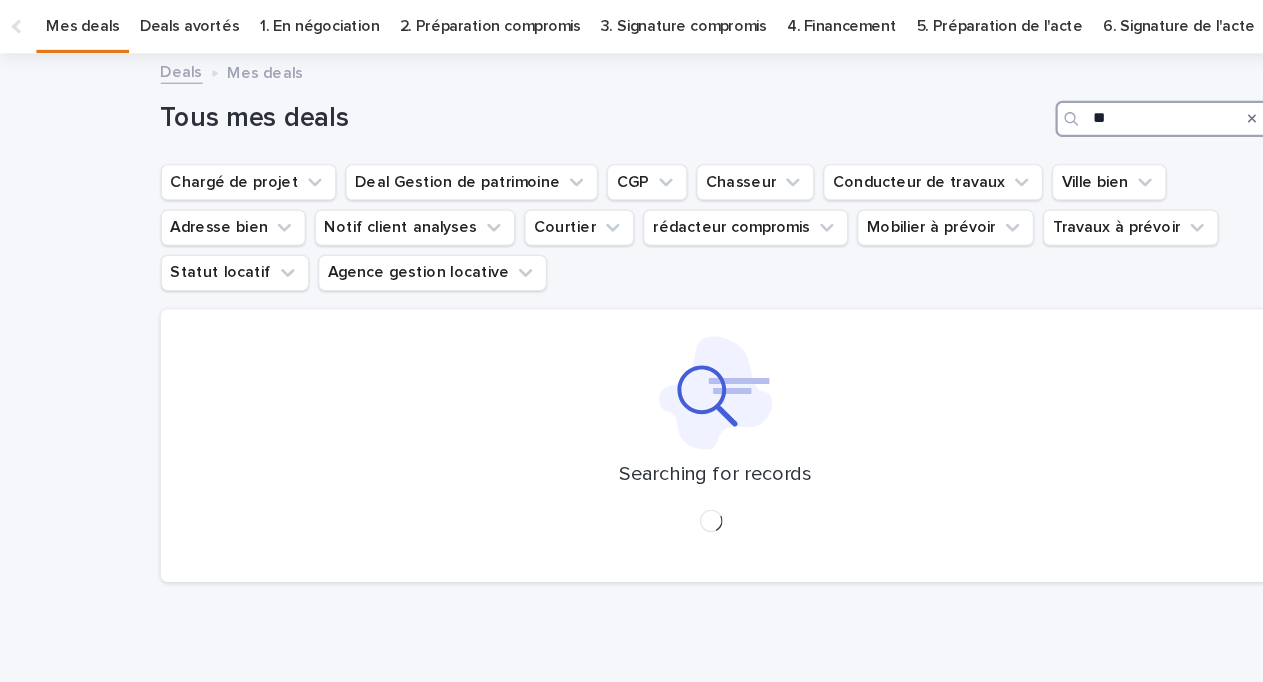 type on "*" 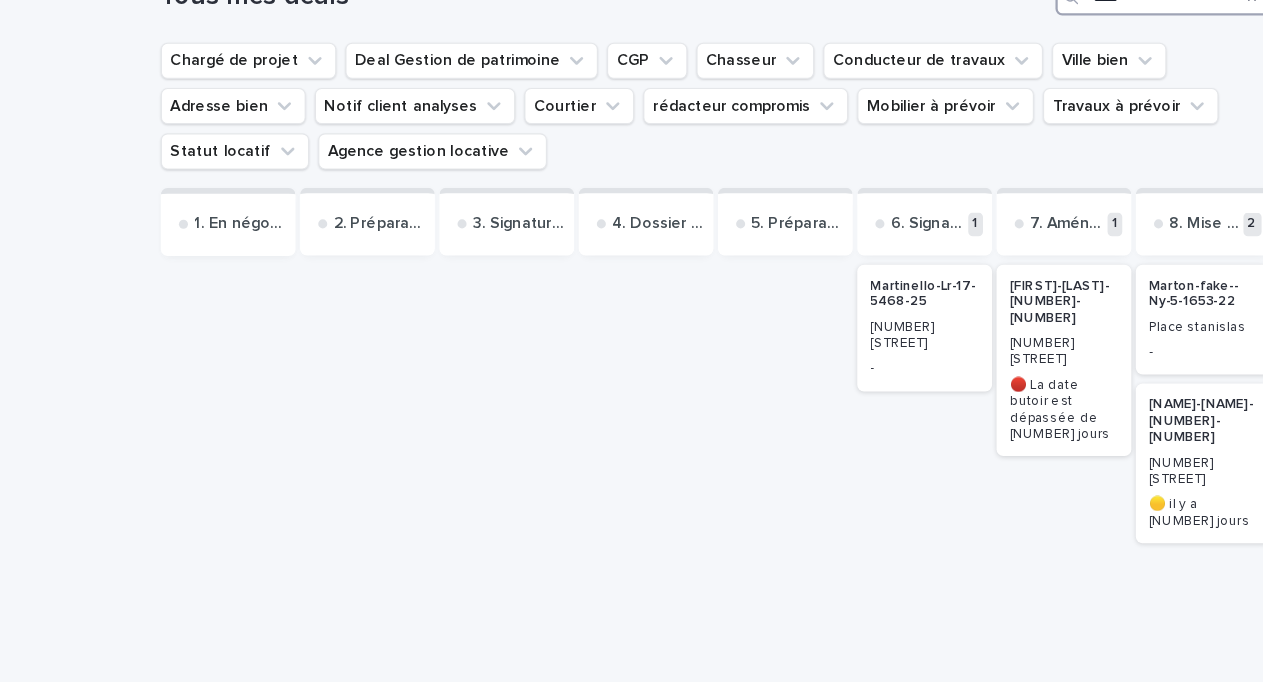 scroll, scrollTop: 110, scrollLeft: 0, axis: vertical 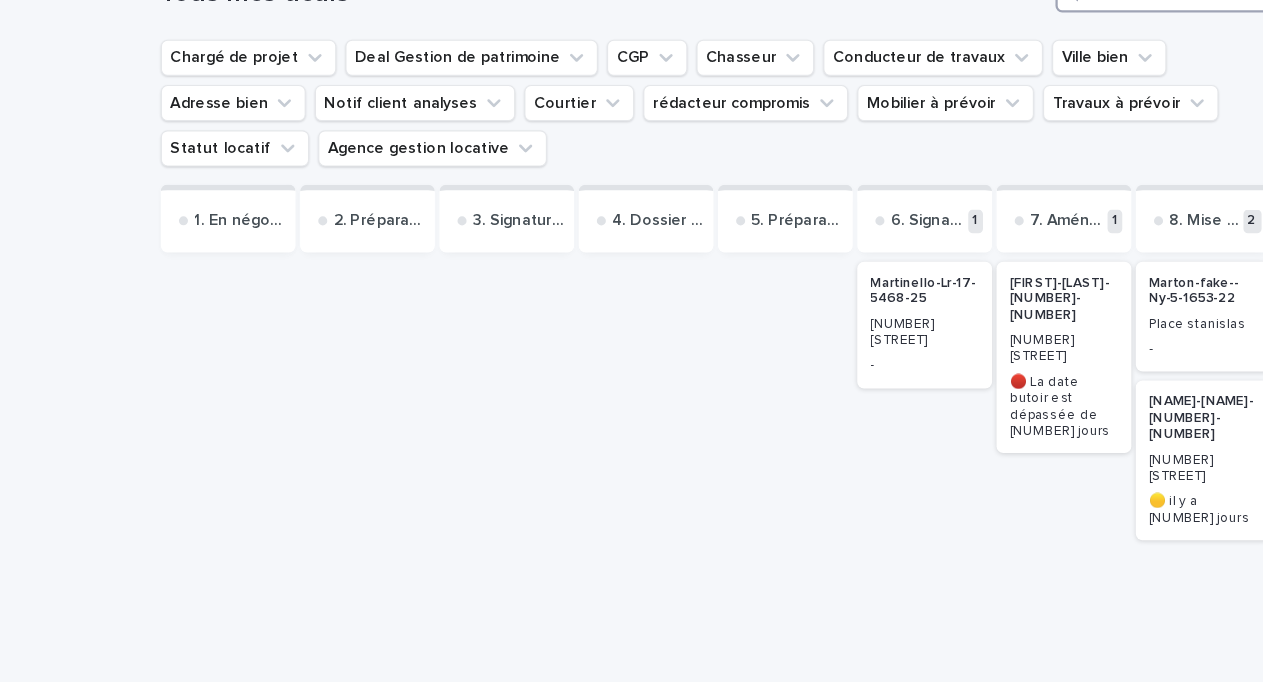 type on "****" 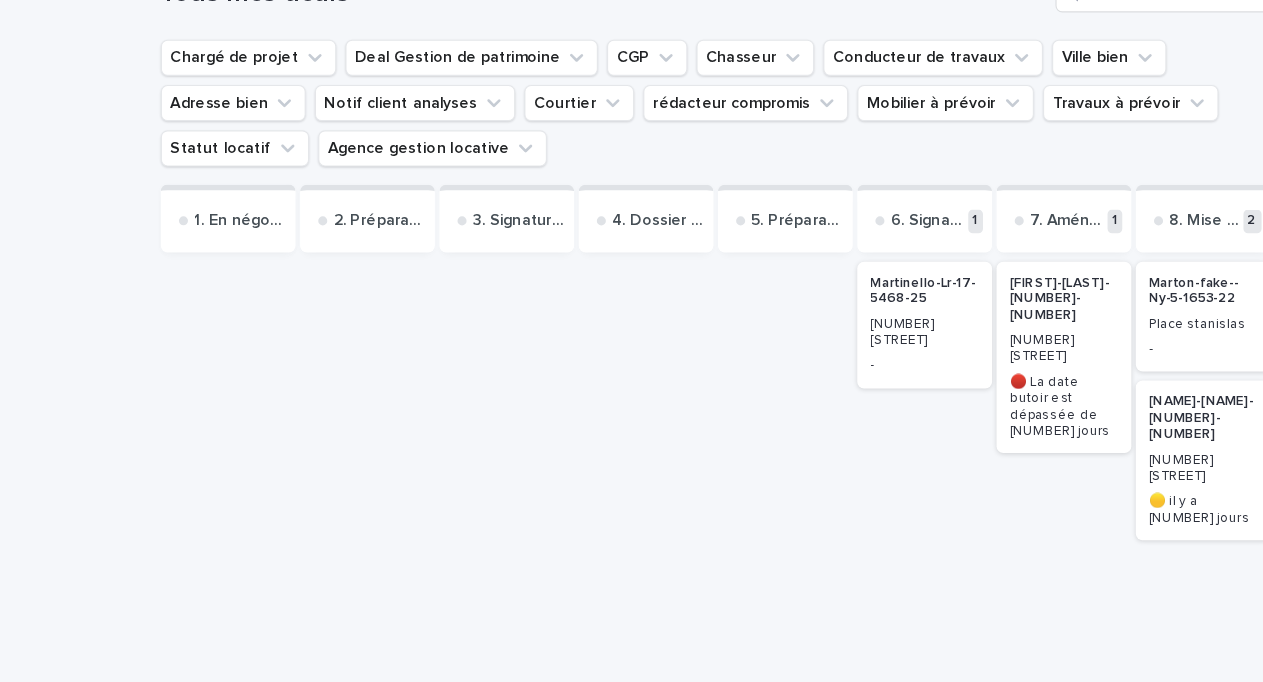 click on "[FIRST]-[LAST]-[NUMBER]-[NUMBER]" at bounding box center [939, 328] 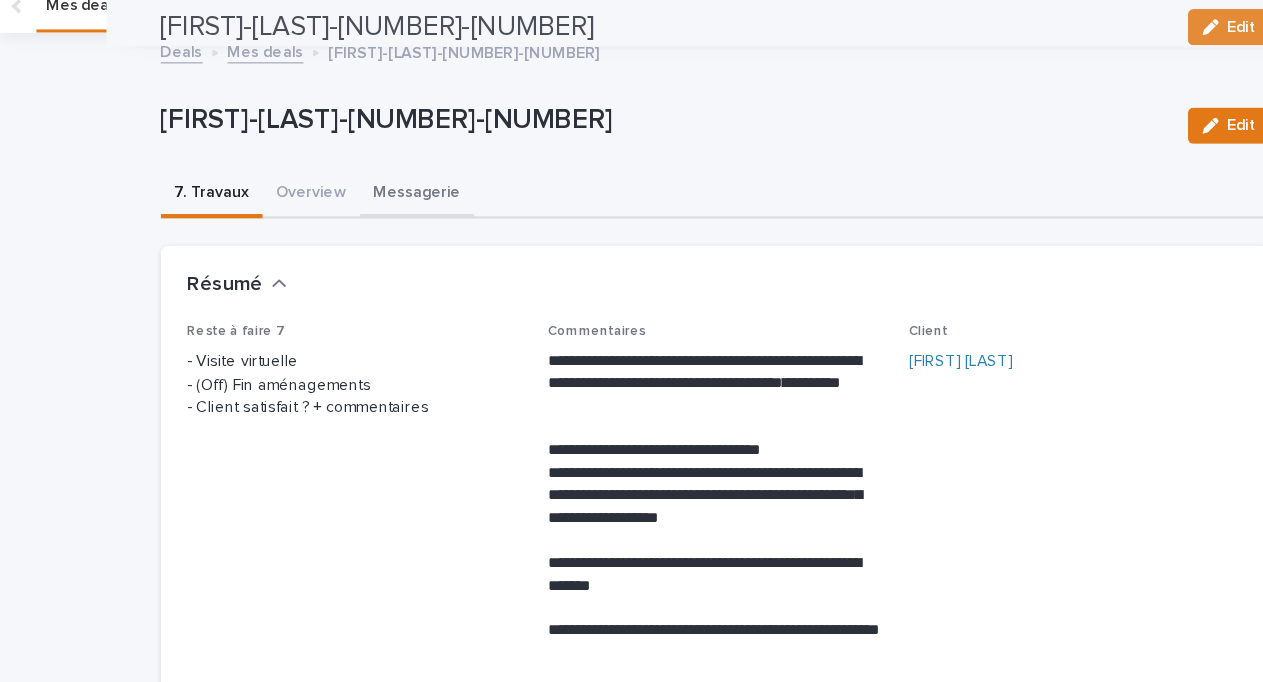 scroll, scrollTop: 0, scrollLeft: 0, axis: both 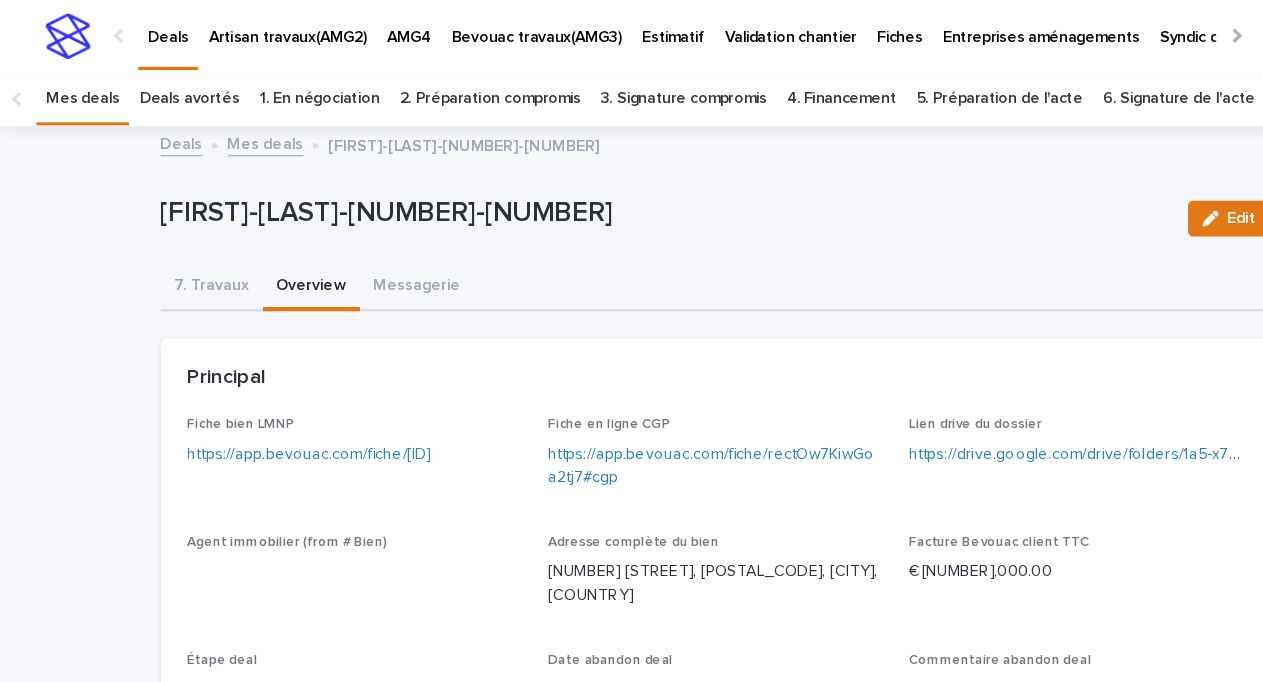 click on "Overview" at bounding box center (275, 254) 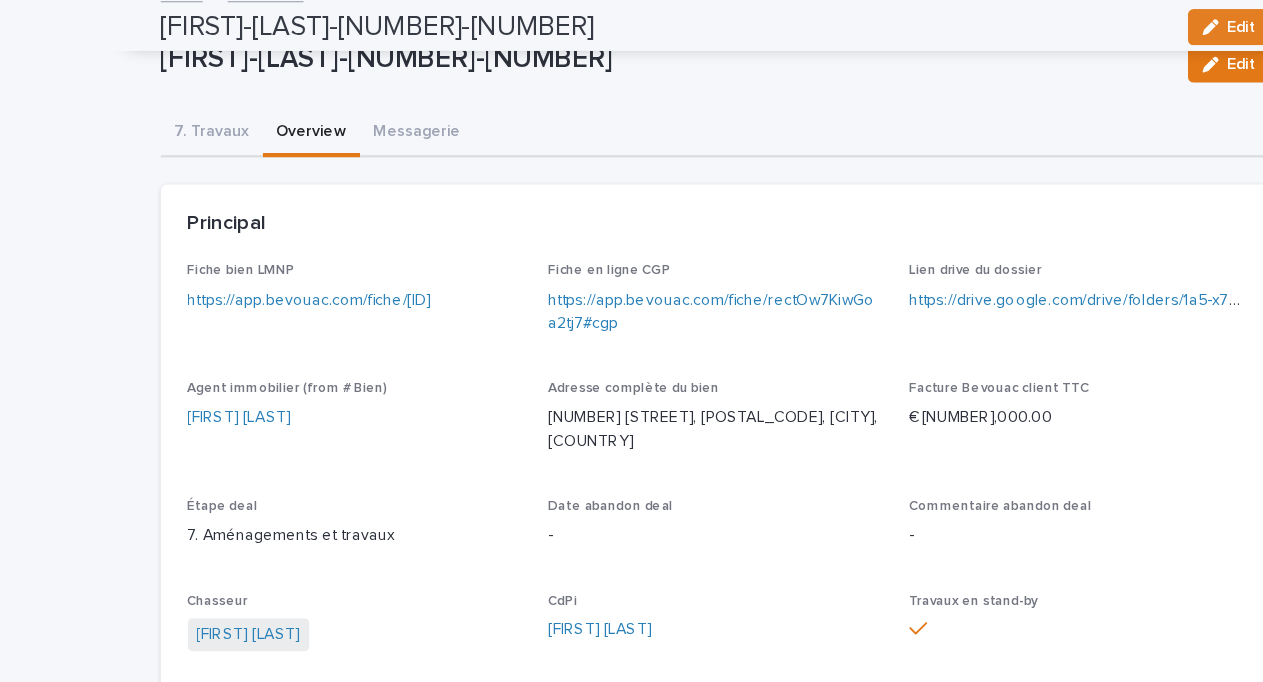 scroll, scrollTop: 0, scrollLeft: 0, axis: both 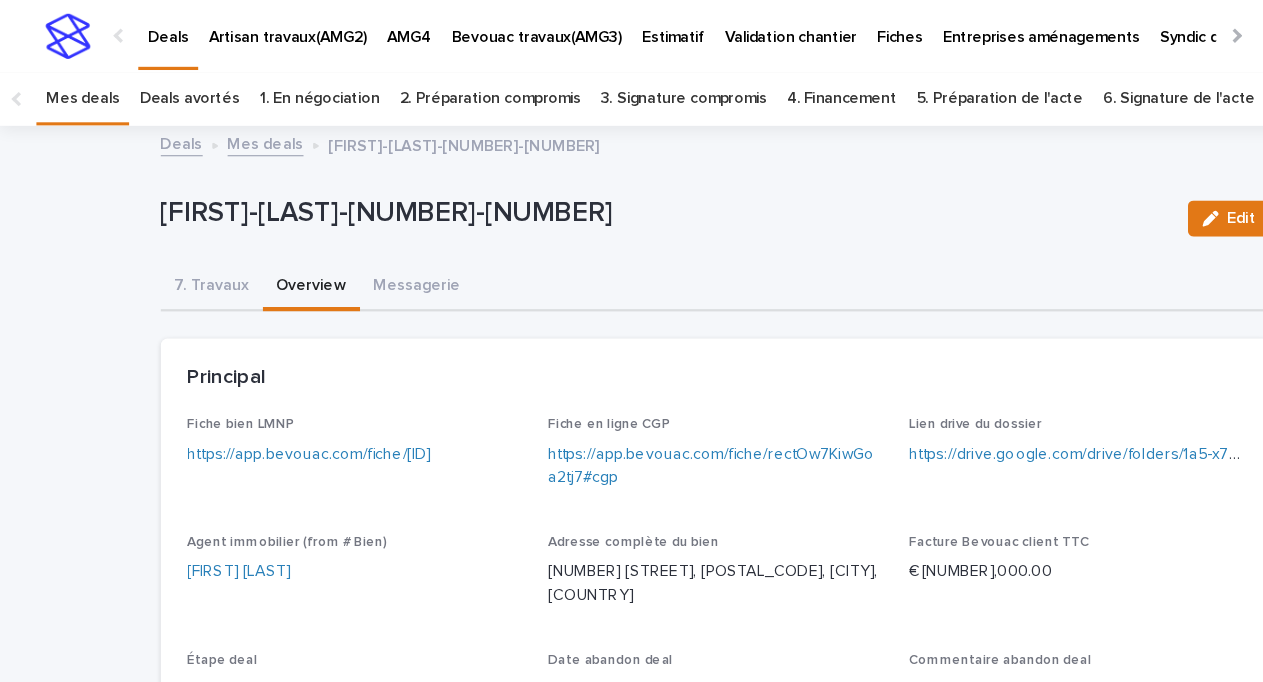 click on "Messagerie" at bounding box center [368, 254] 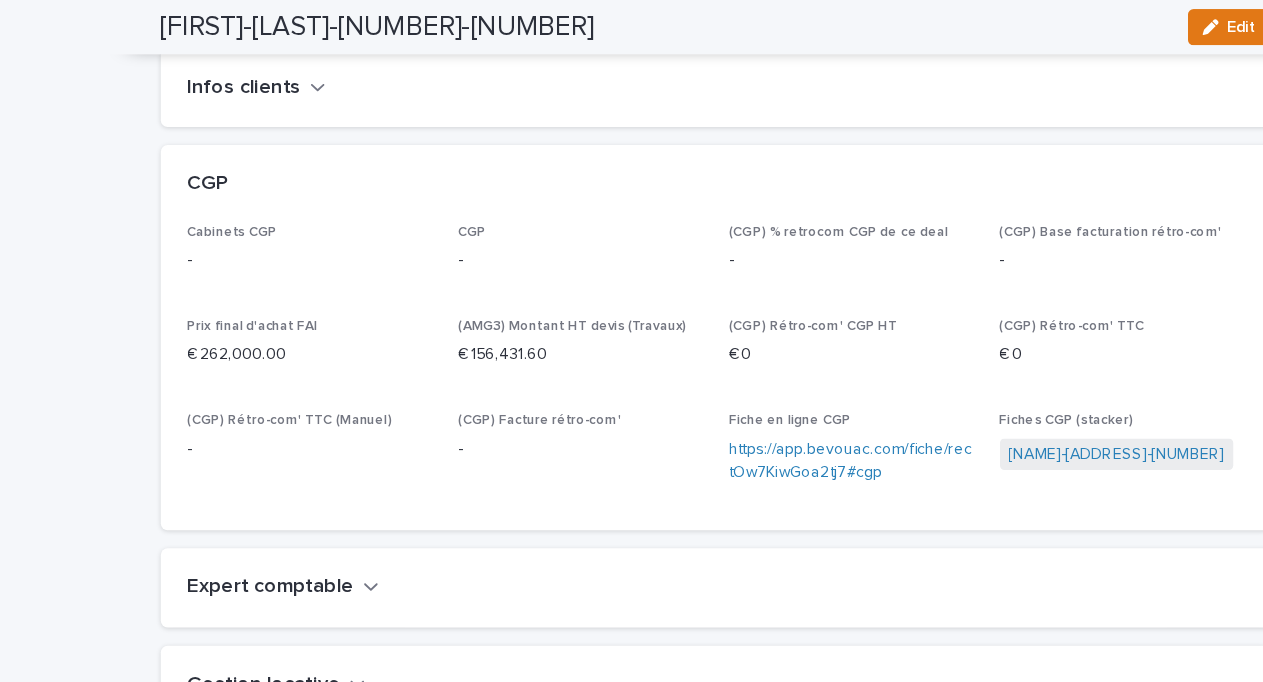 scroll, scrollTop: 0, scrollLeft: 0, axis: both 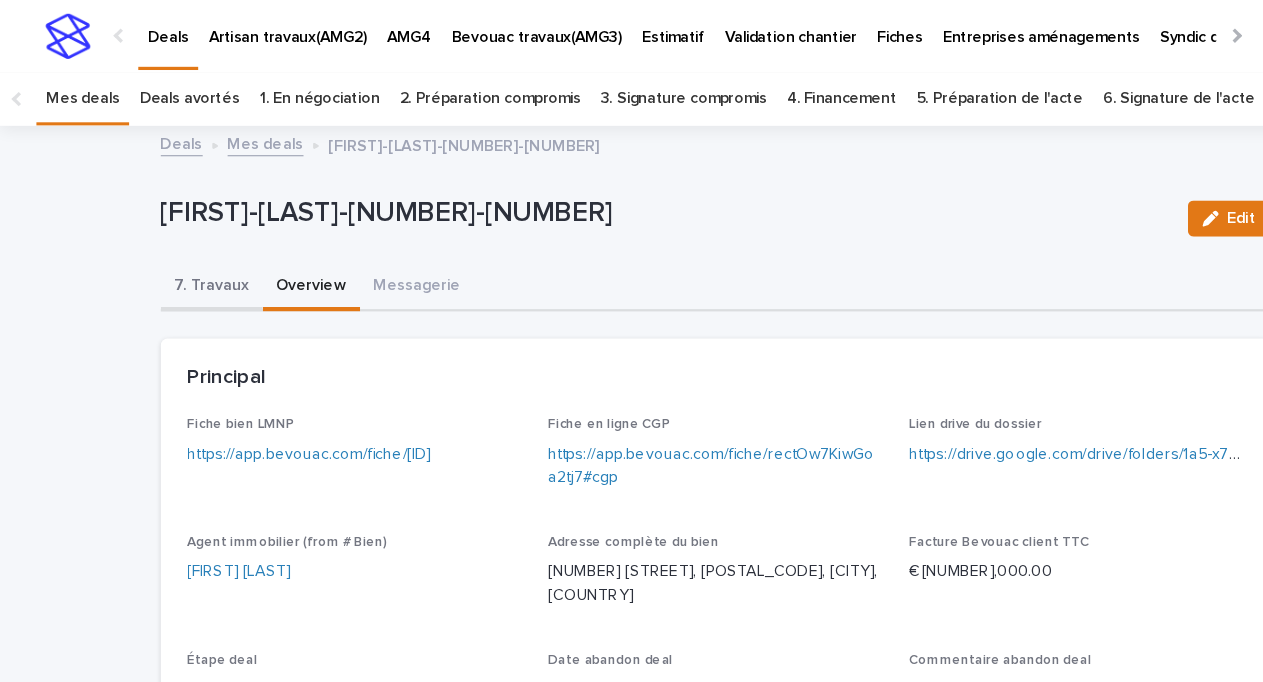 click on "7. Travaux" at bounding box center [187, 254] 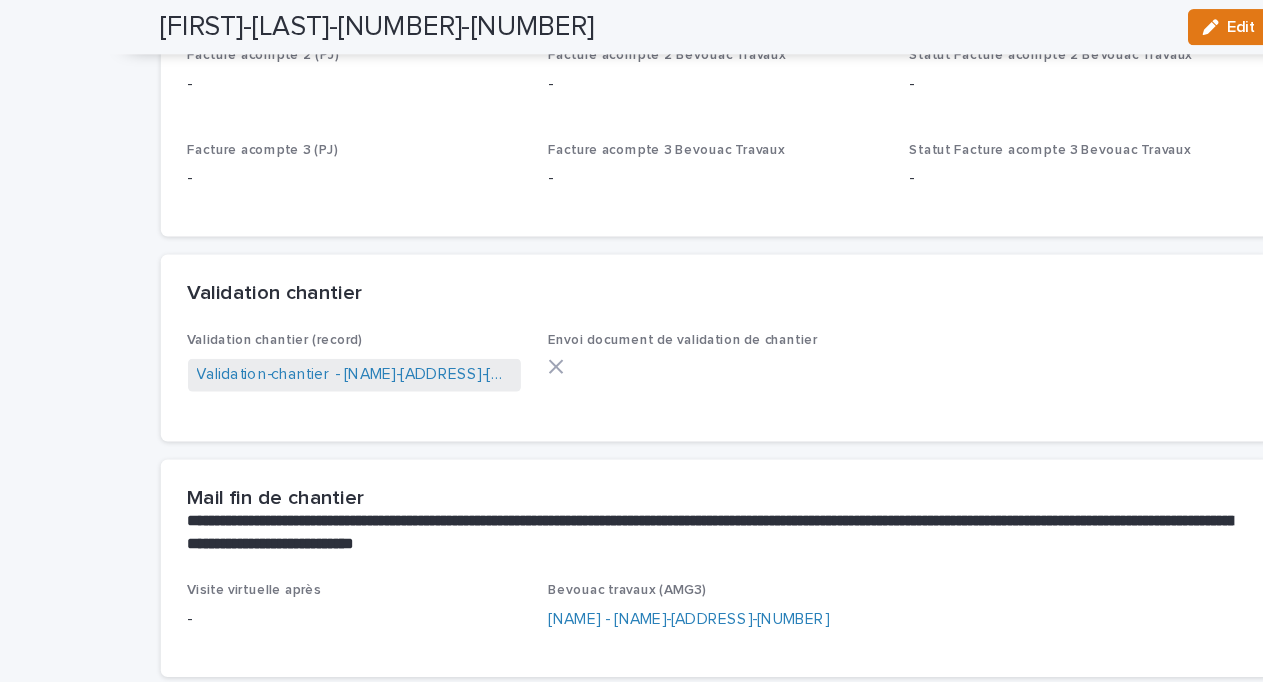 scroll, scrollTop: 3567, scrollLeft: 0, axis: vertical 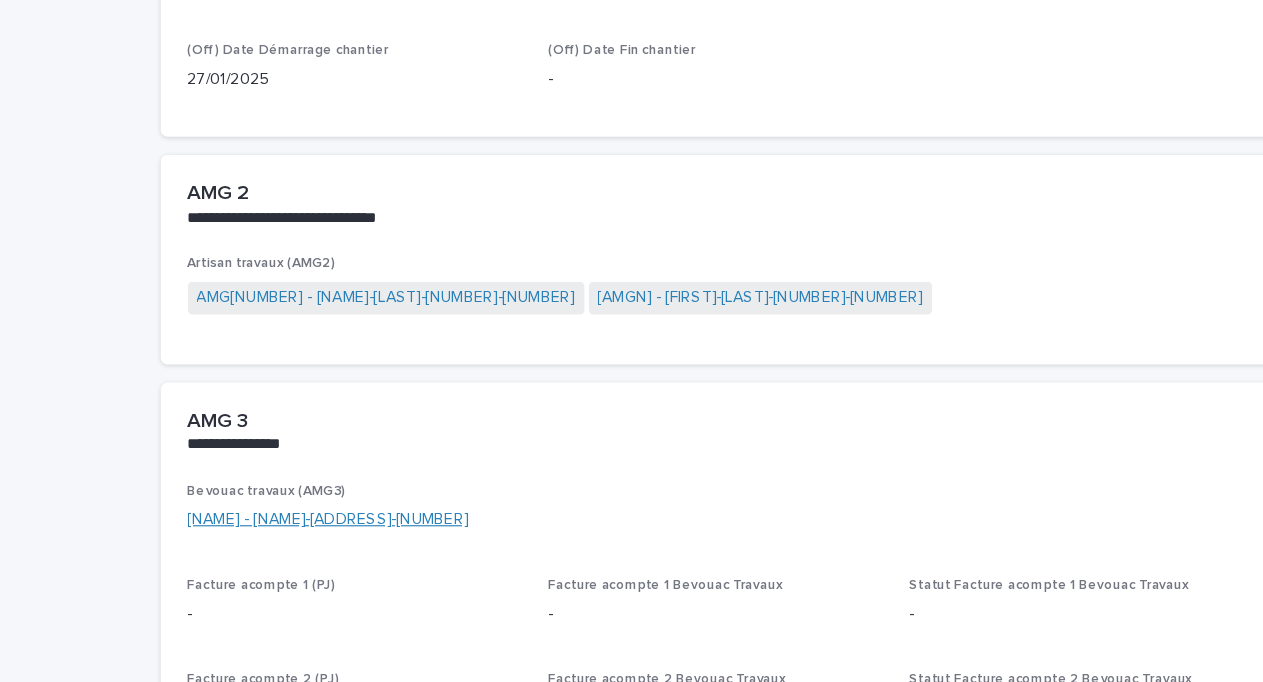 click on "[NAME] - [NAME]-[ADDRESS]-[NUMBER]" at bounding box center [290, 538] 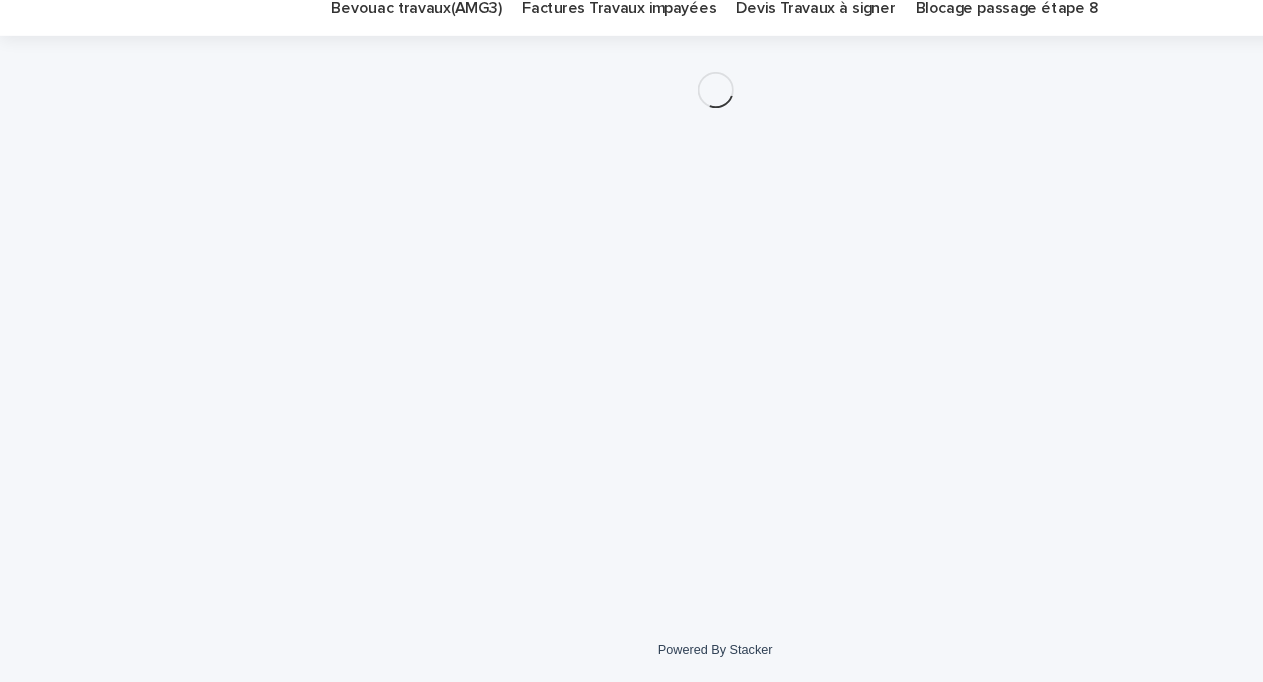 scroll, scrollTop: 0, scrollLeft: 0, axis: both 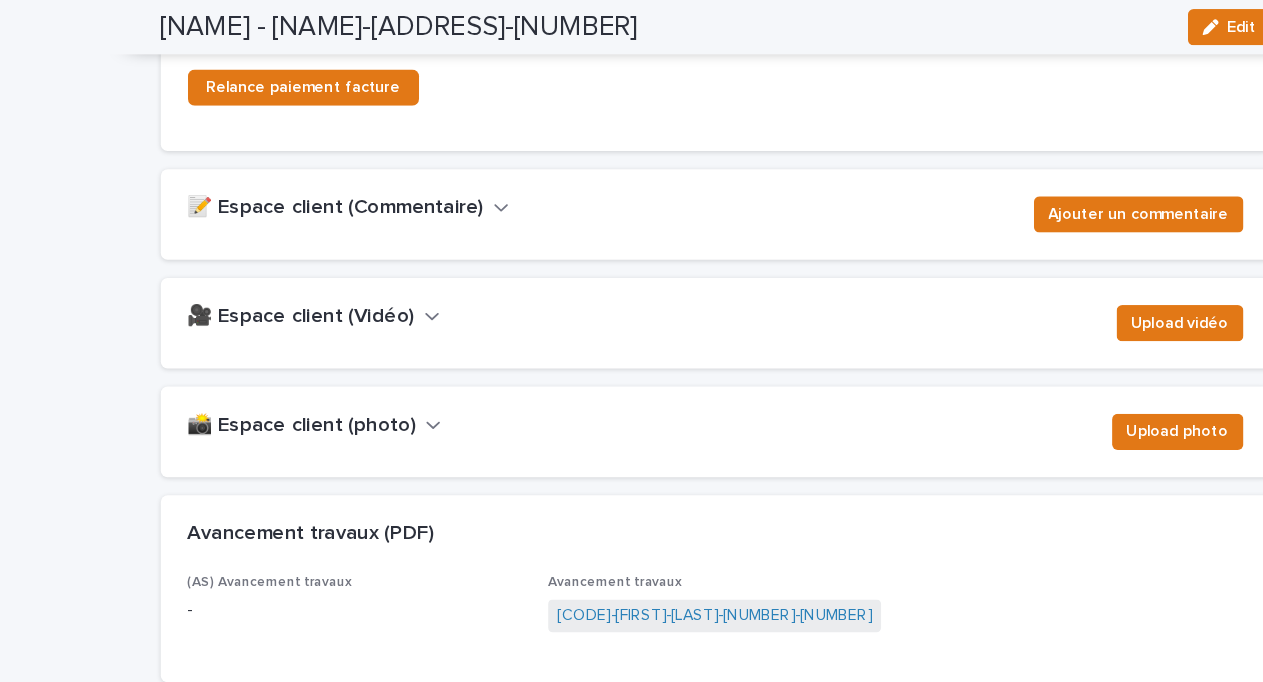 click 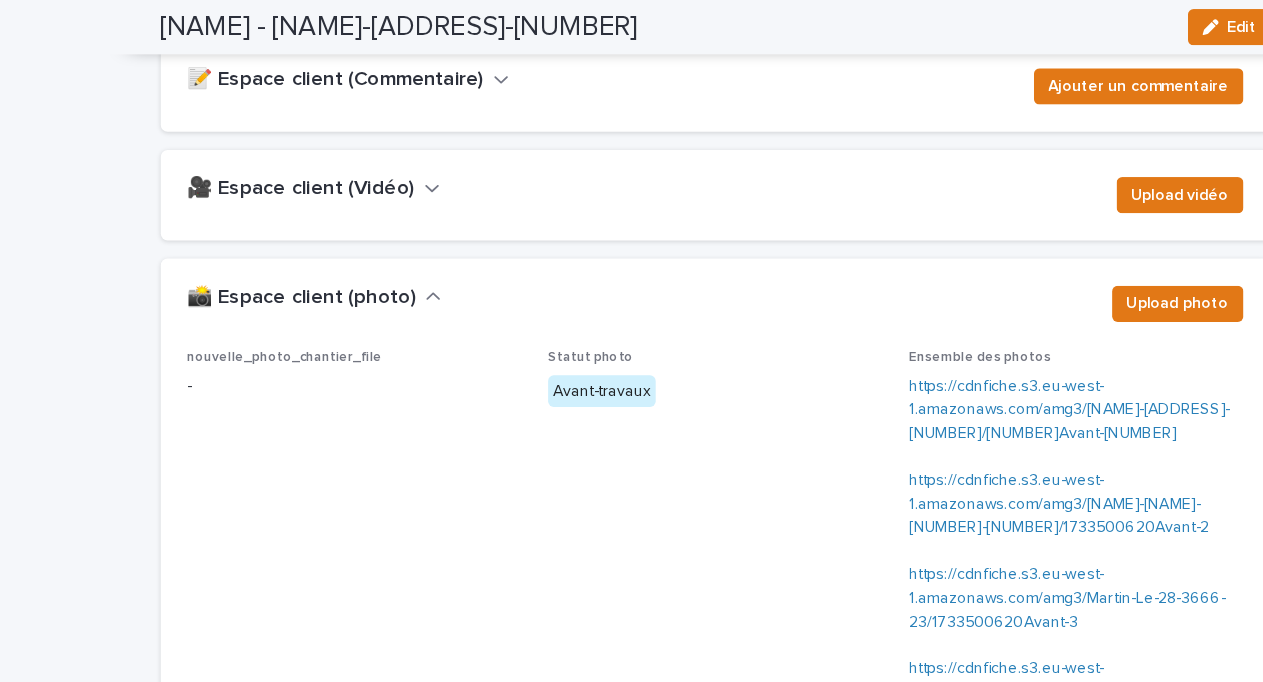 scroll, scrollTop: 3389, scrollLeft: 0, axis: vertical 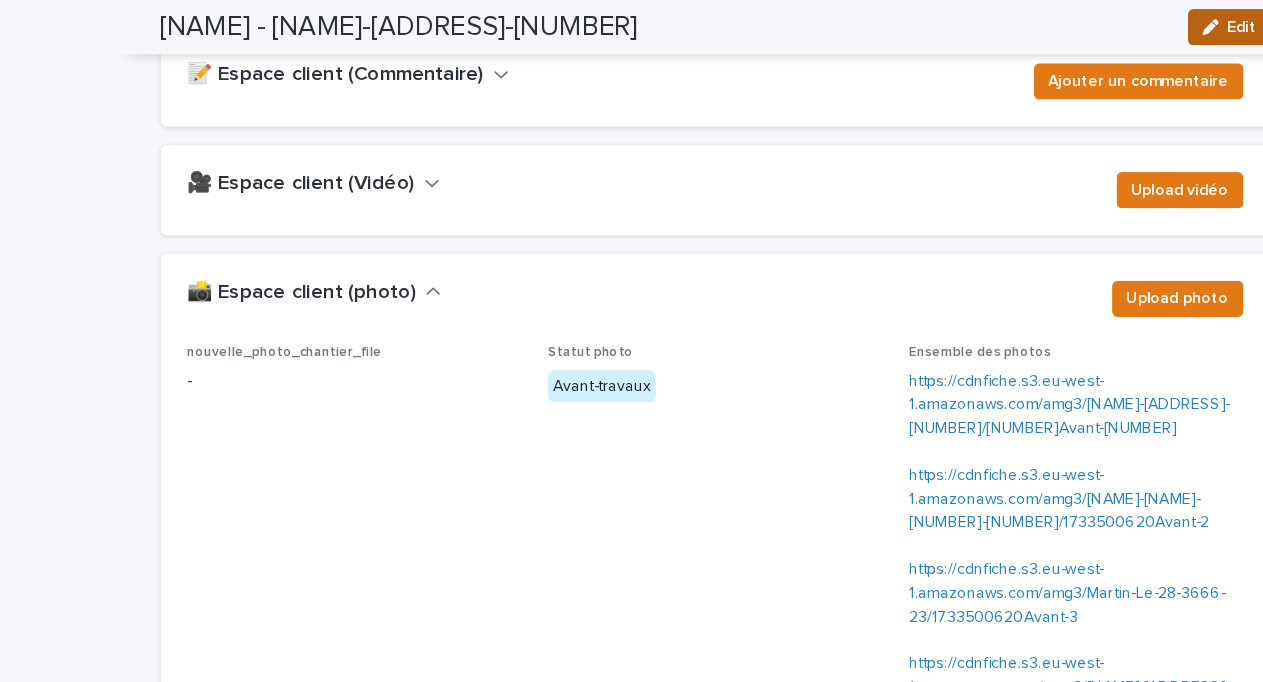 click on "Edit" at bounding box center [1096, 24] 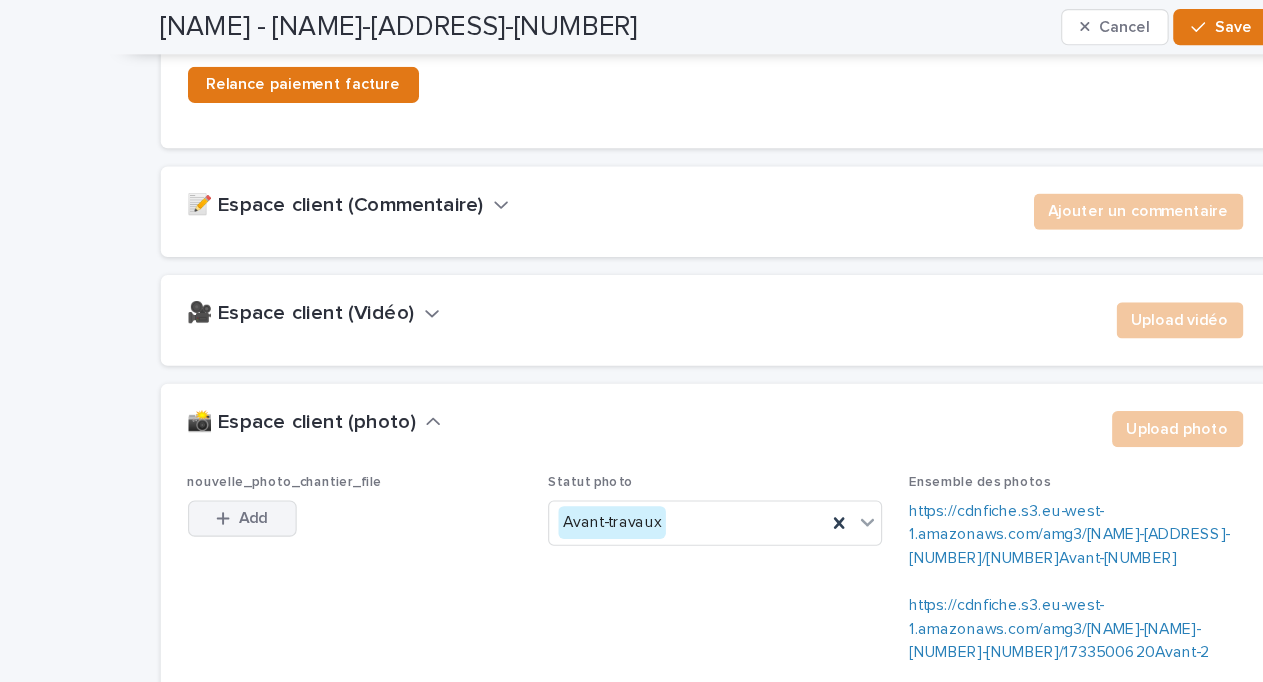 click 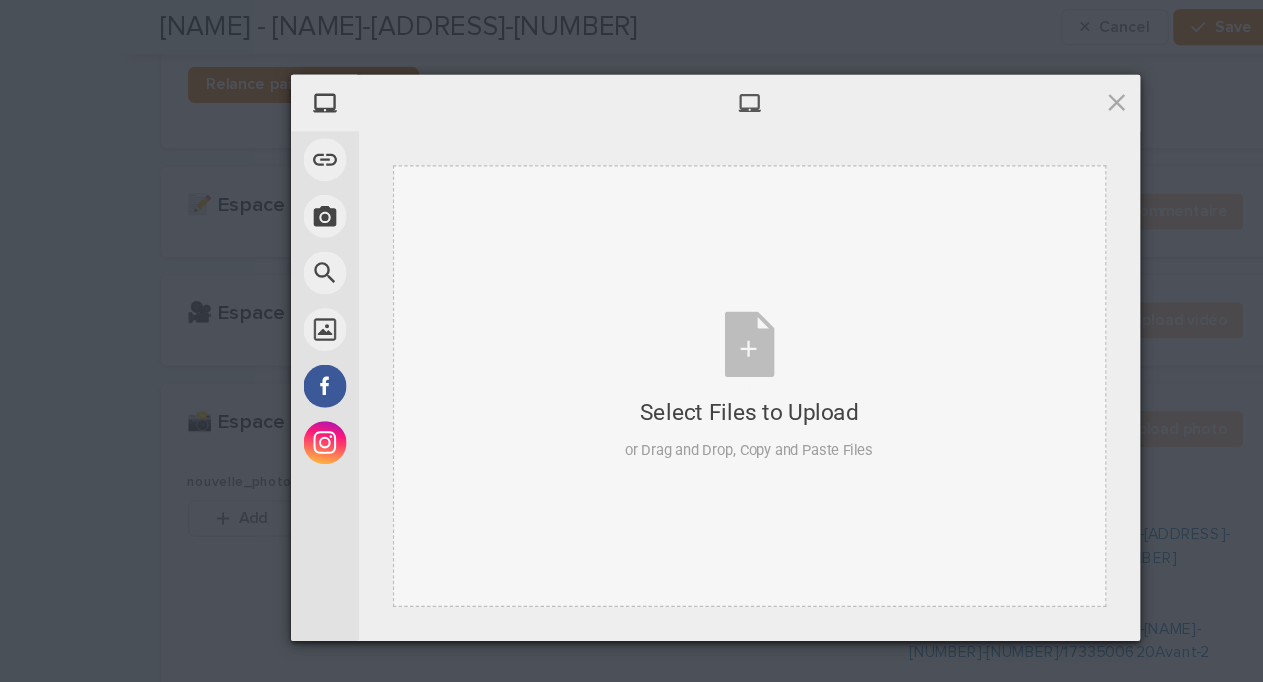click on "Select Files to Upload
or Drag and Drop, Copy and Paste Files" at bounding box center [662, 341] 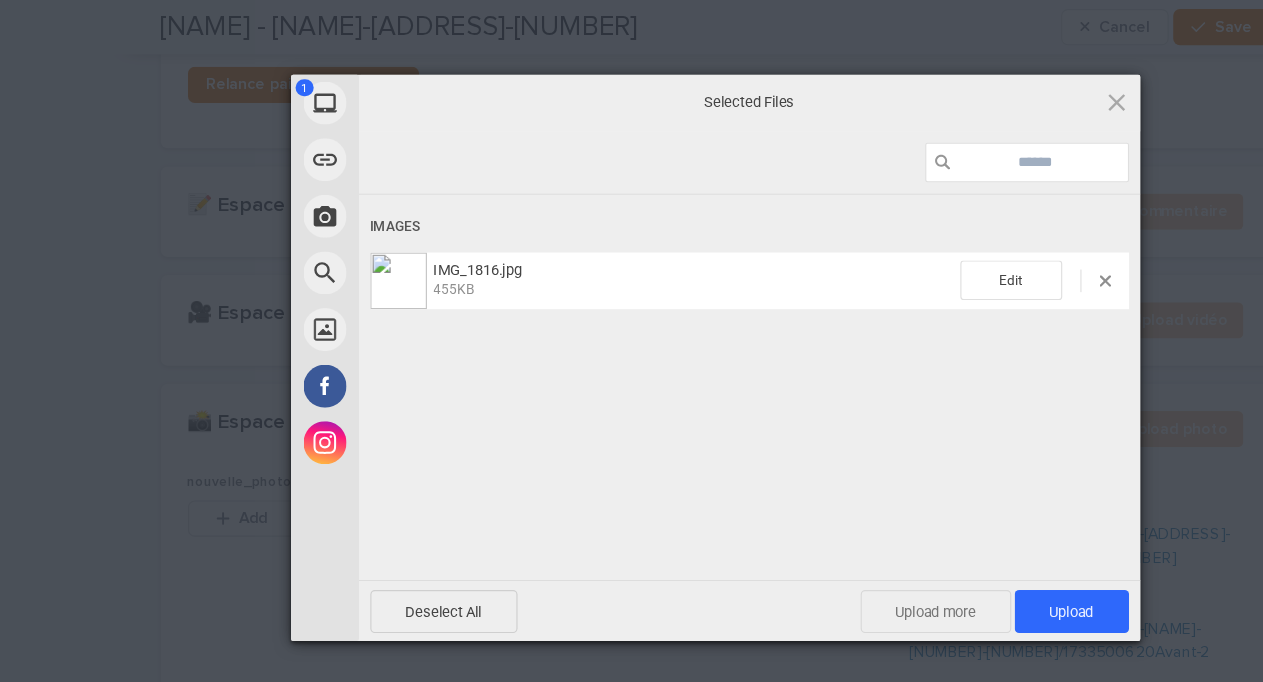 click on "Upload more" at bounding box center (826, 540) 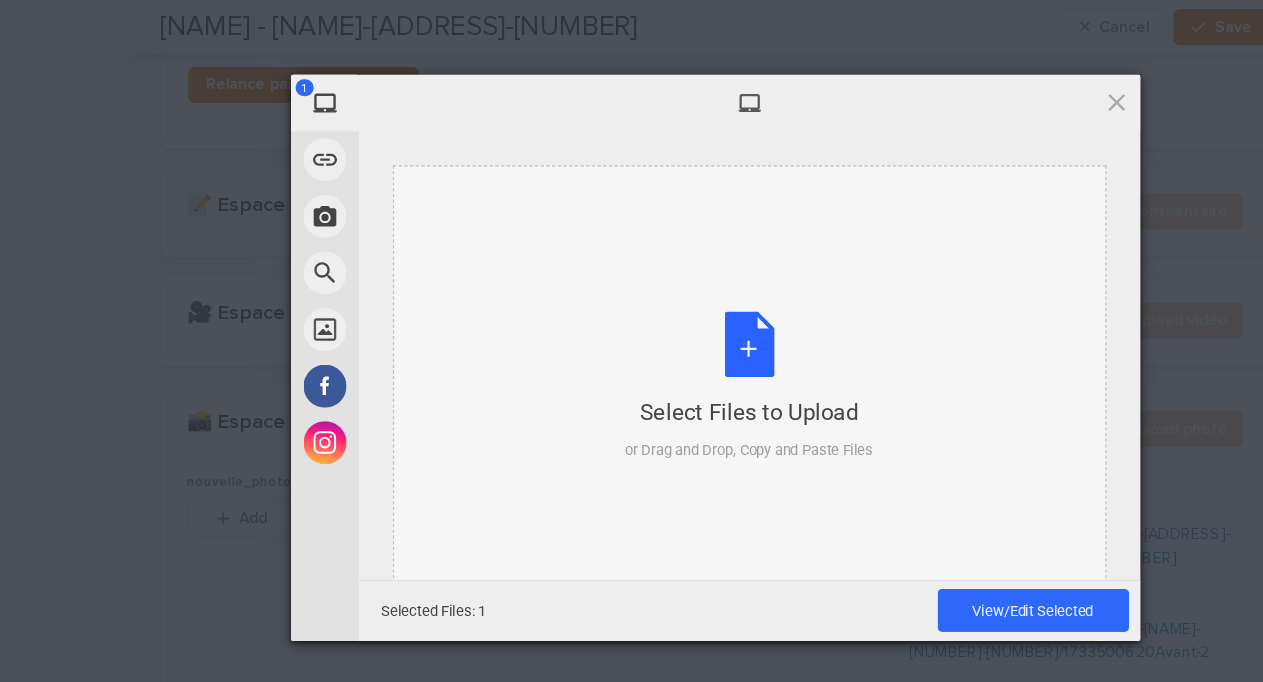 click on "Select Files to Upload
or Drag and Drop, Copy and Paste Files" at bounding box center (662, 341) 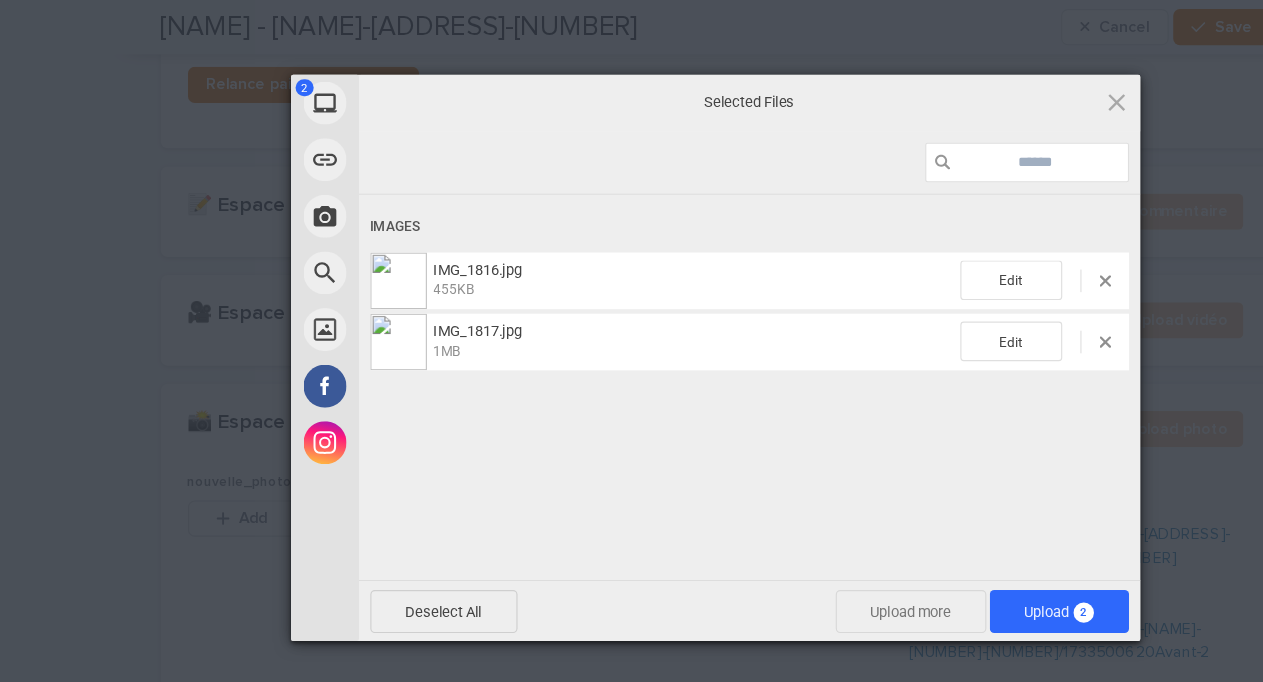 click on "Upload more" at bounding box center [804, 540] 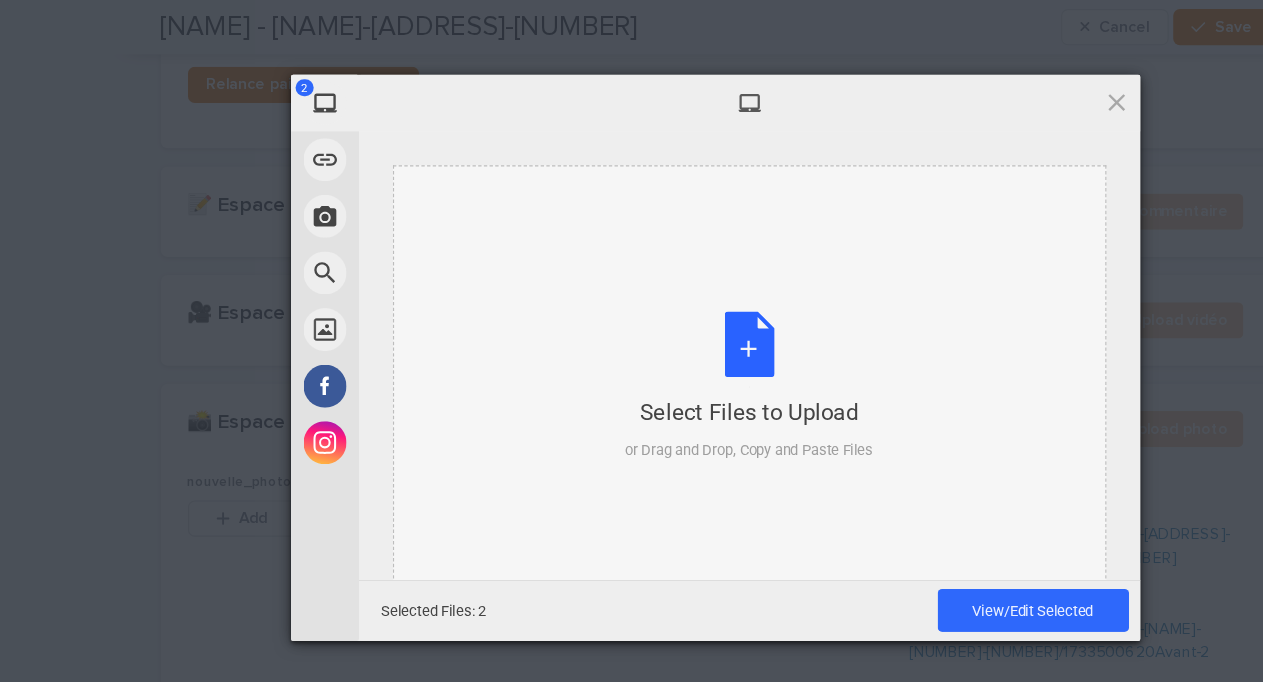 click on "Select Files to Upload" at bounding box center [661, 364] 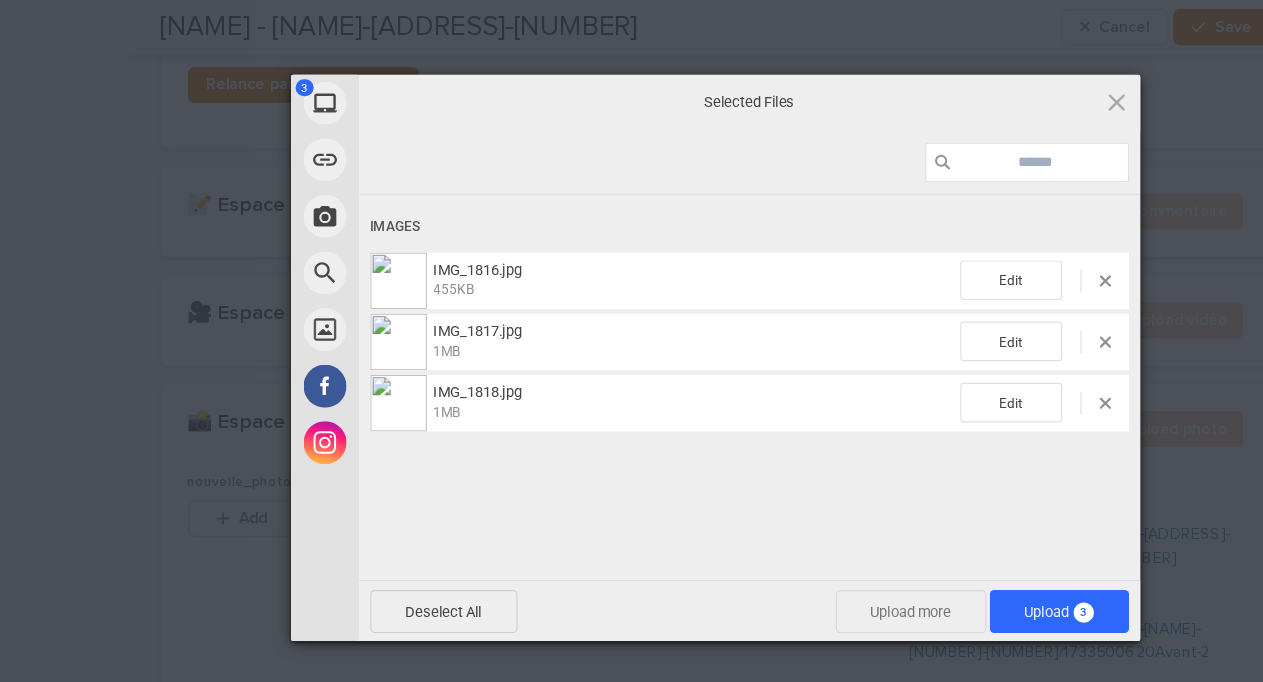 click on "Upload more" at bounding box center [804, 540] 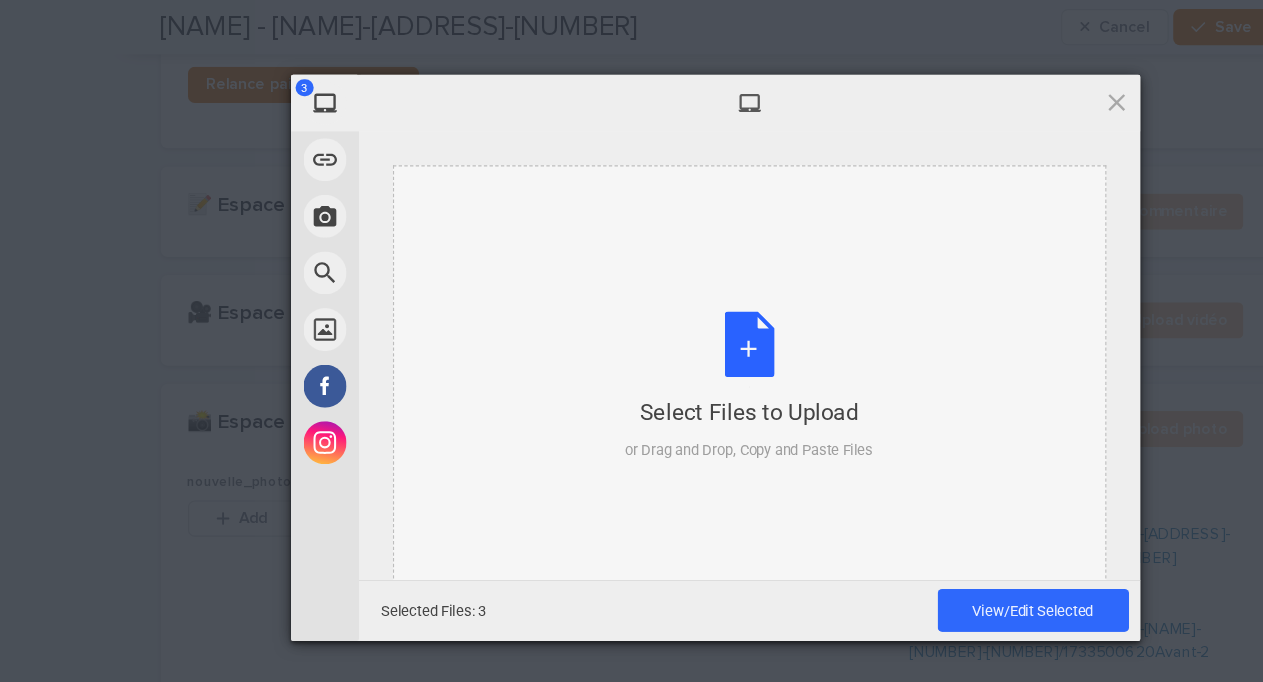 click on "Select Files to Upload
or Drag and Drop, Copy and Paste Files" at bounding box center [662, 341] 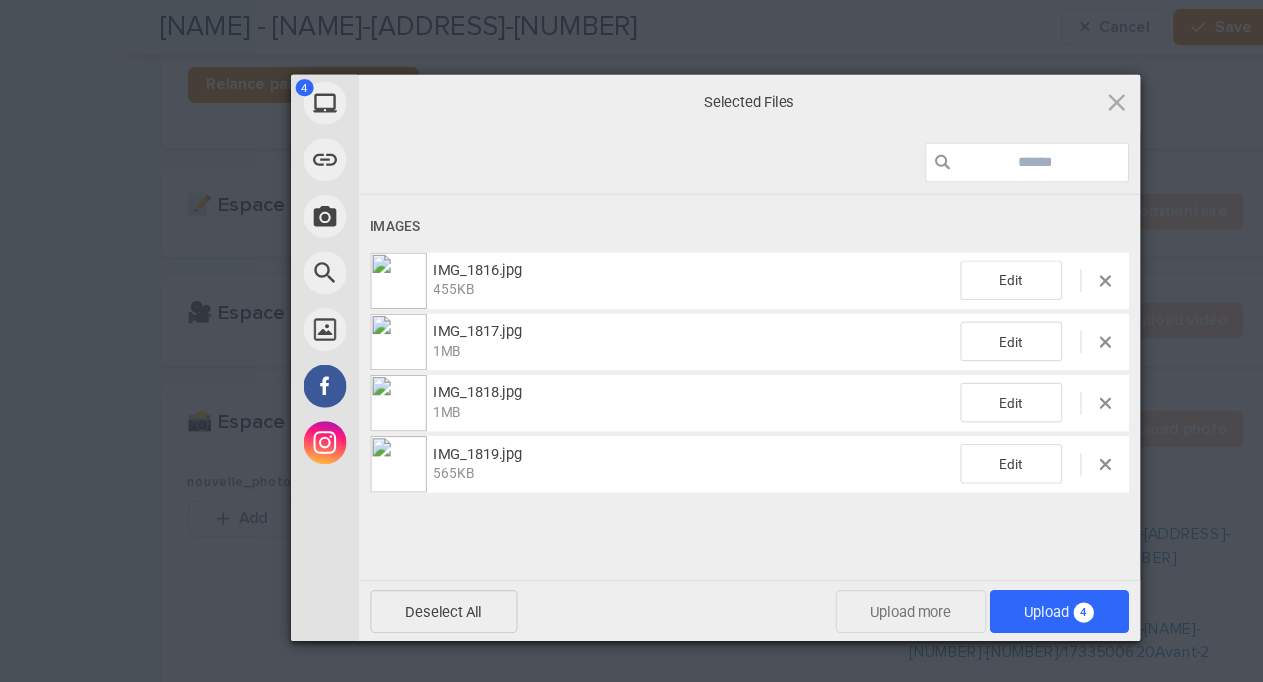 click on "Upload more" at bounding box center (804, 540) 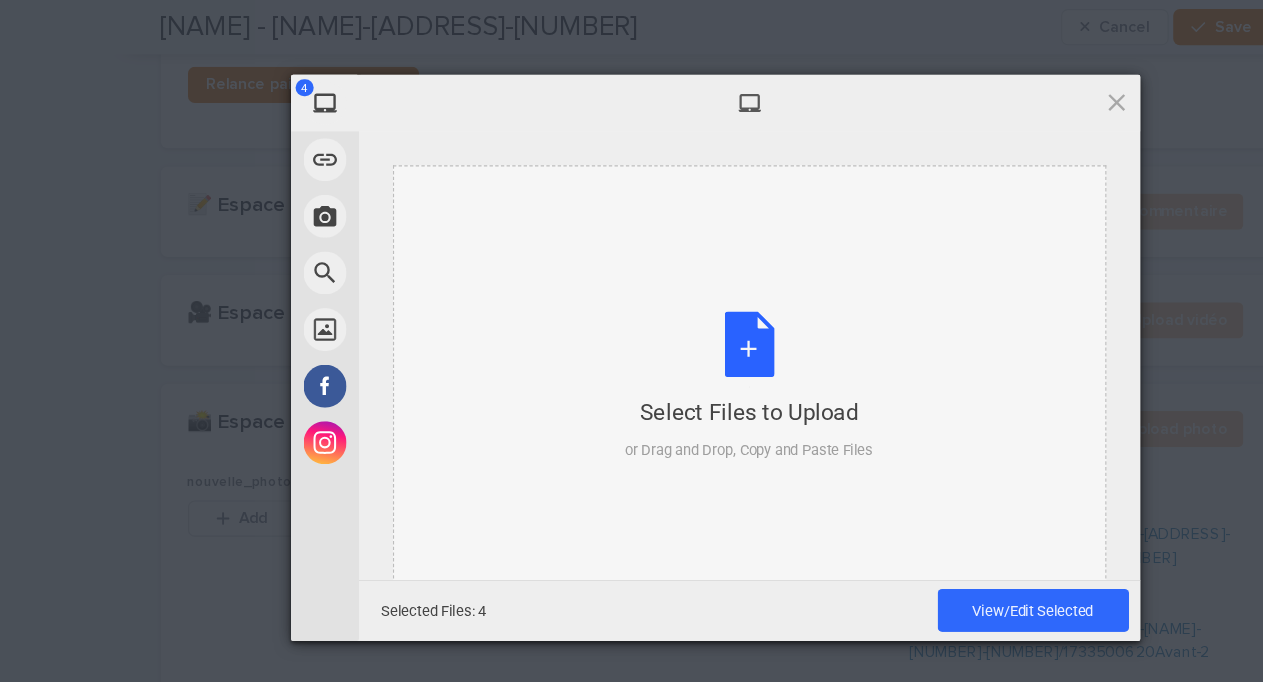 click on "Select Files to Upload
or Drag and Drop, Copy and Paste Files" at bounding box center (662, 341) 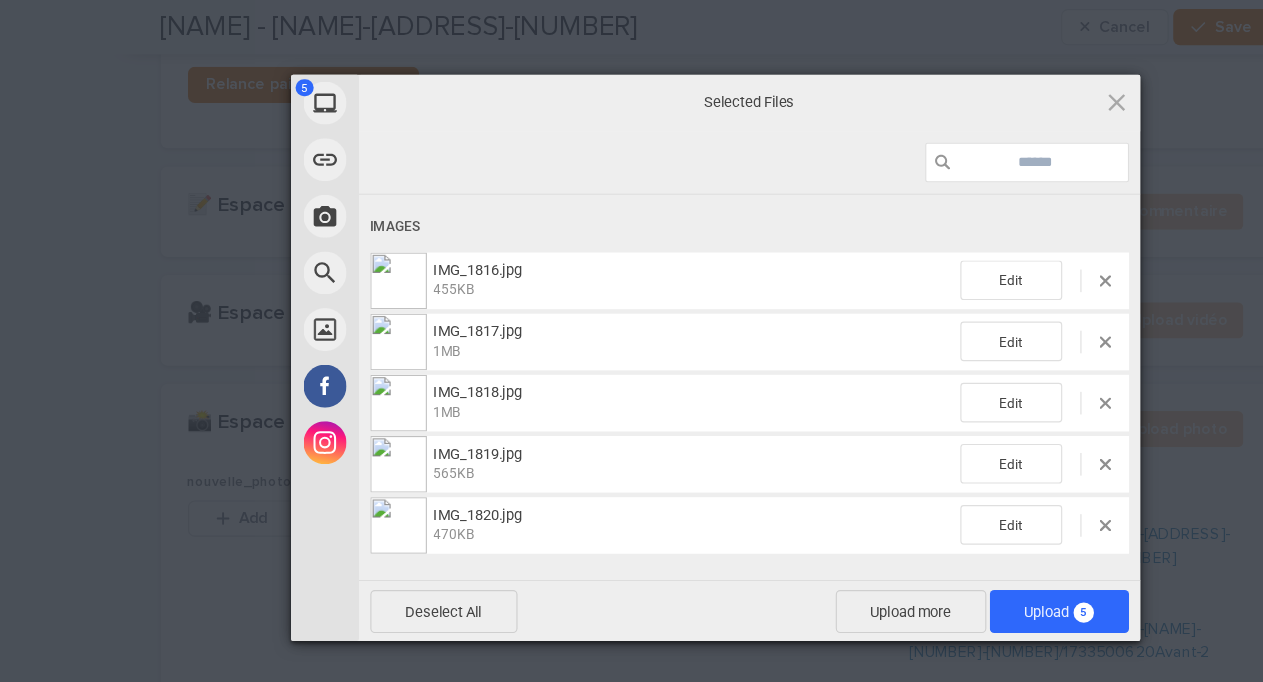 scroll, scrollTop: 0, scrollLeft: 0, axis: both 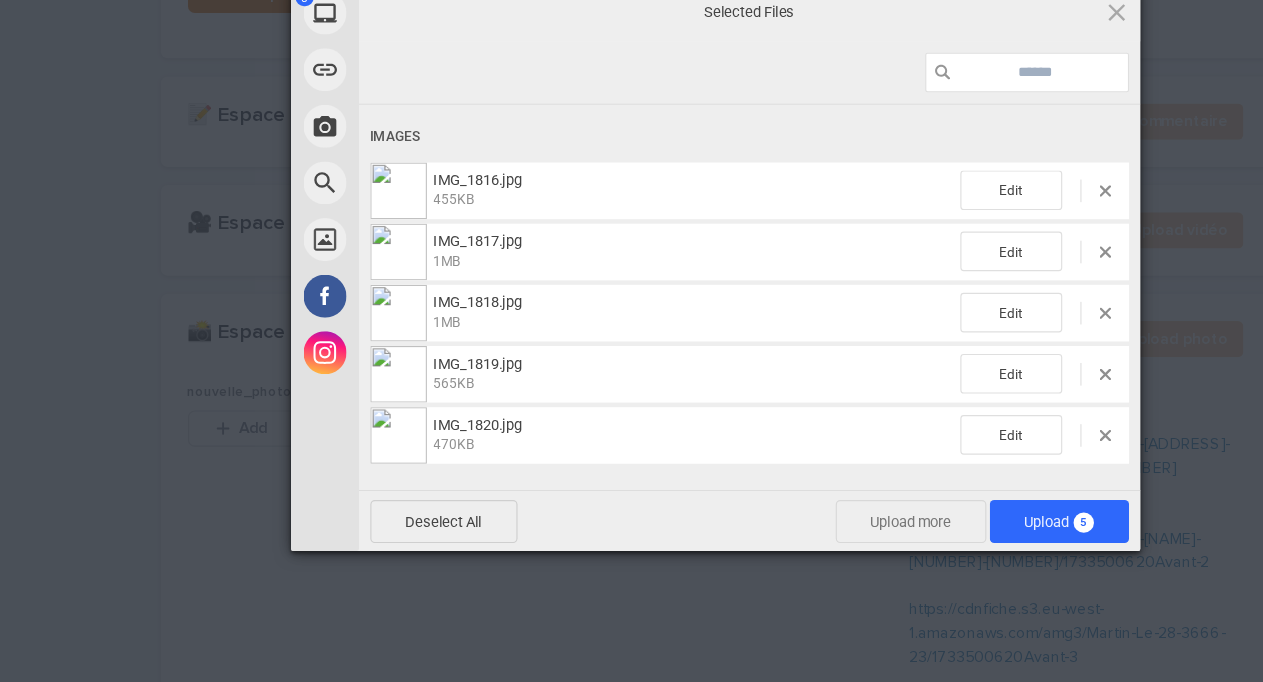 click on "Upload more" at bounding box center (804, 540) 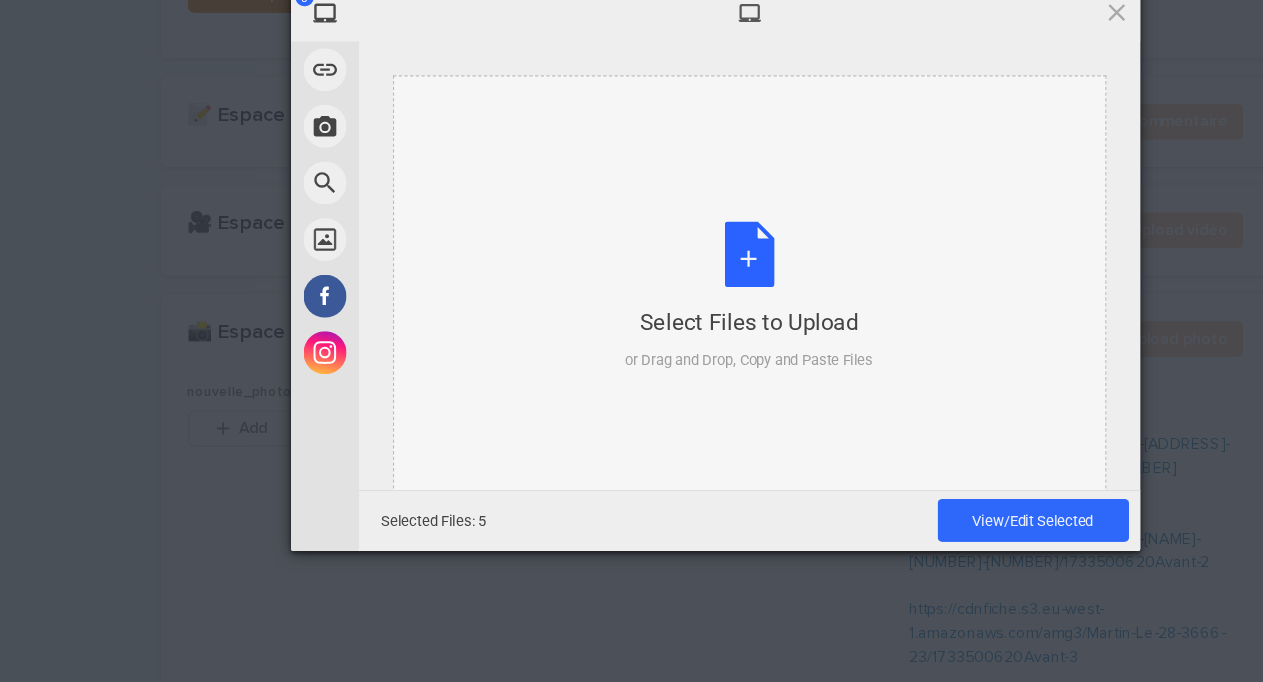 click on "Select Files to Upload" at bounding box center [661, 364] 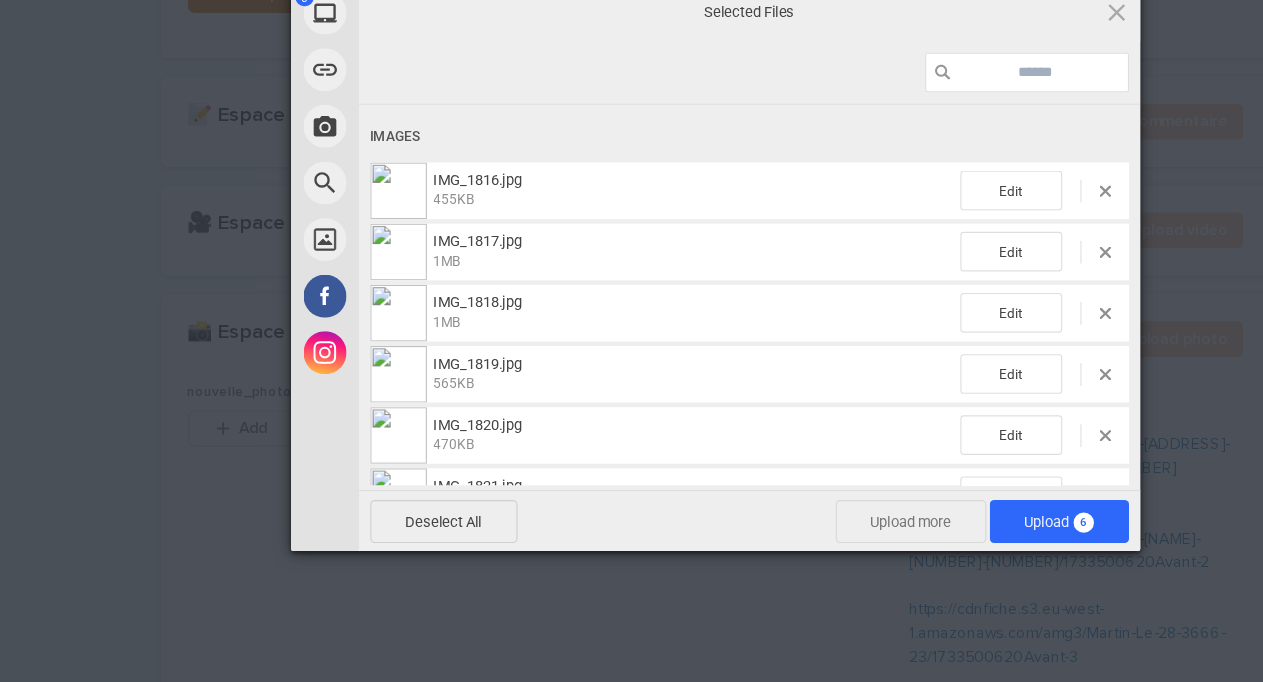 click on "Upload more" at bounding box center [804, 540] 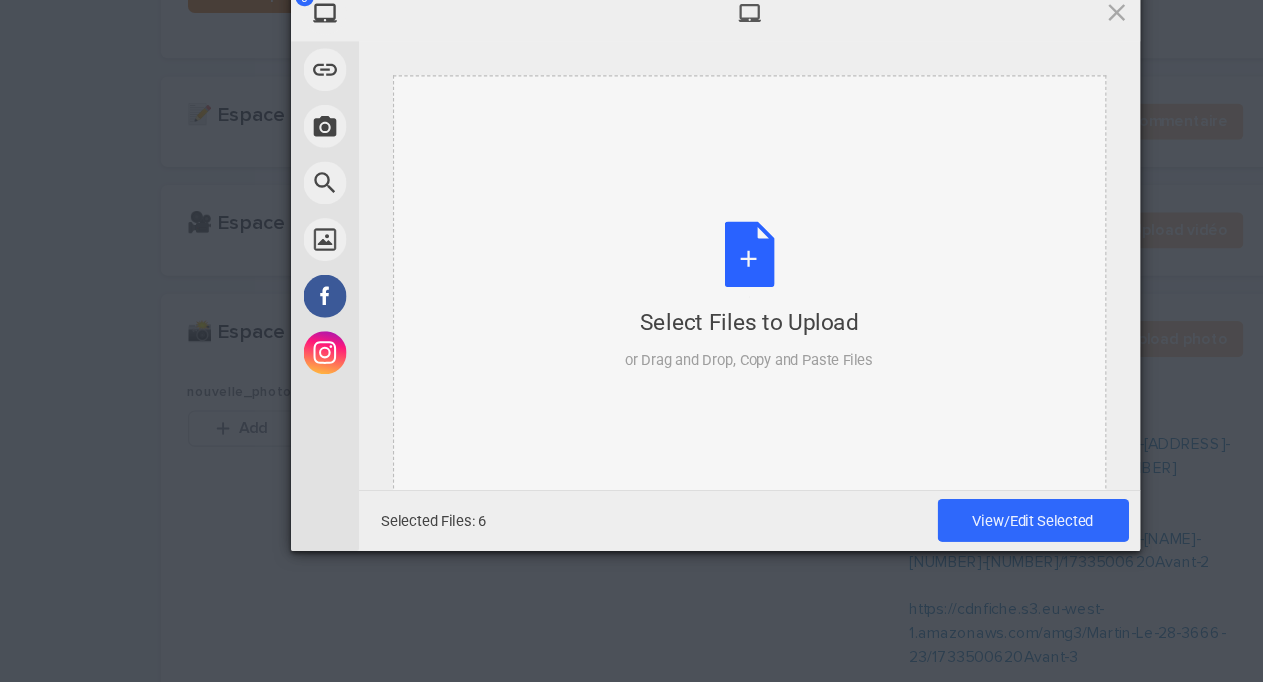 click on "Select Files to Upload
or Drag and Drop, Copy and Paste Files" at bounding box center (662, 341) 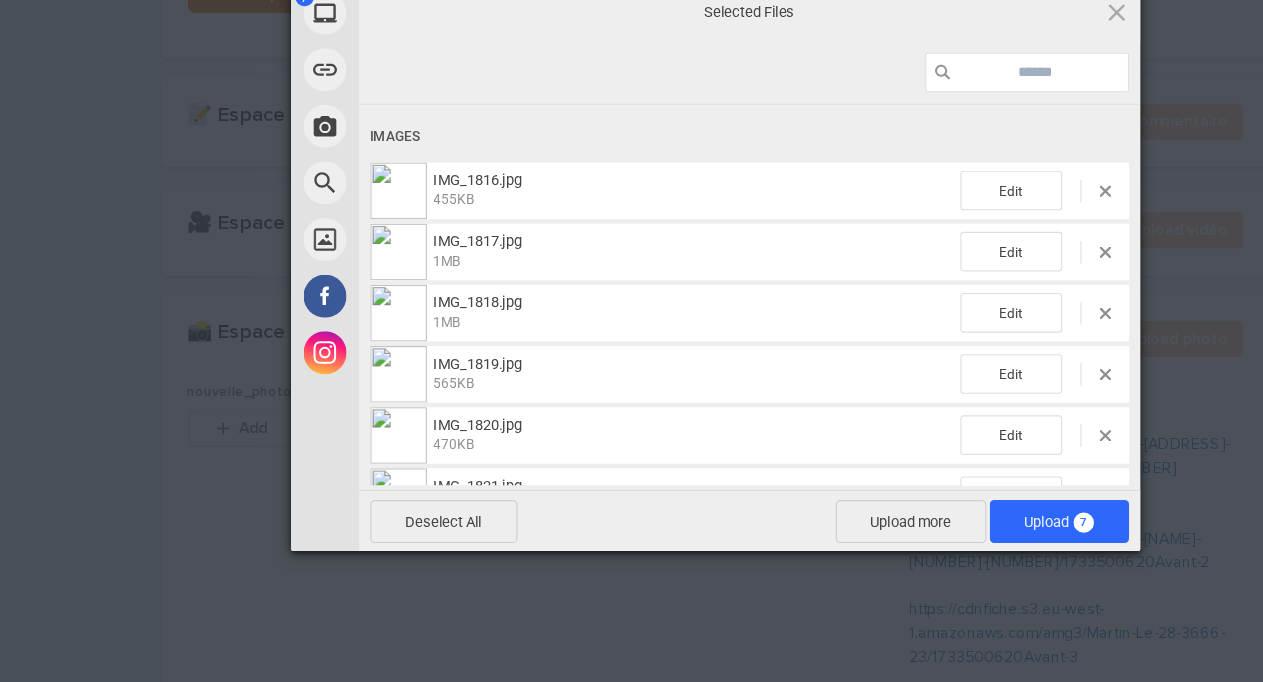 scroll, scrollTop: 103, scrollLeft: 0, axis: vertical 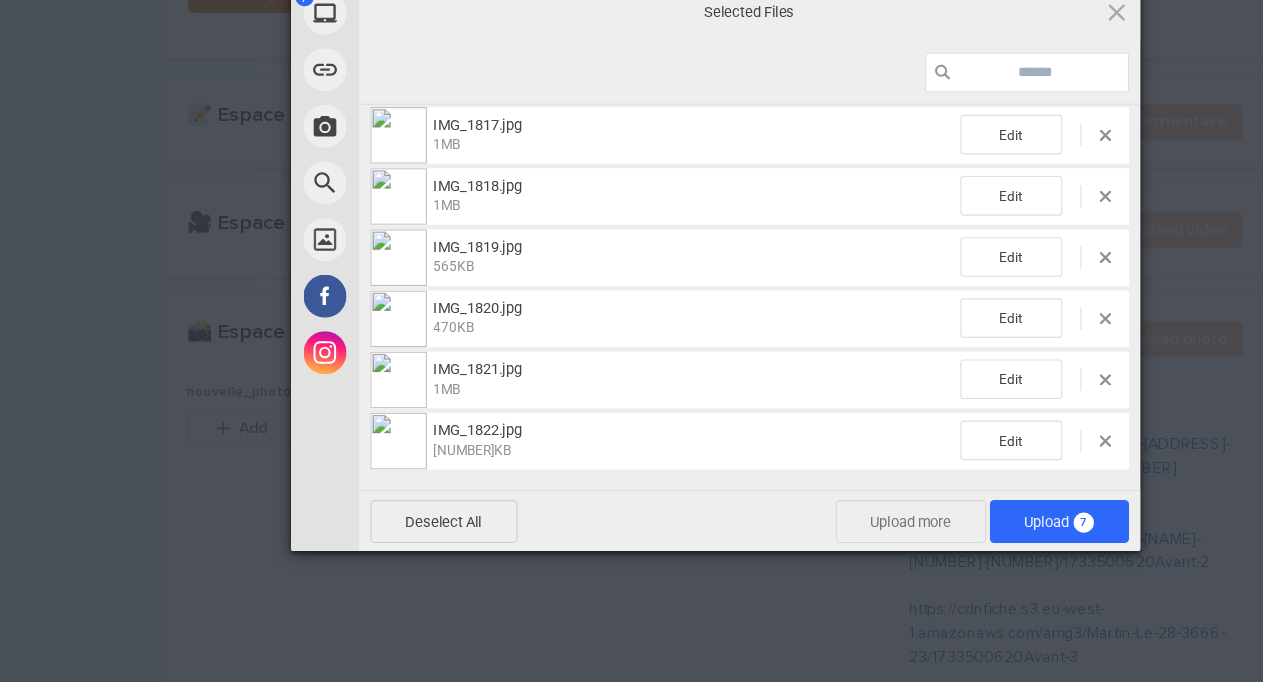 click on "Upload more" at bounding box center [804, 540] 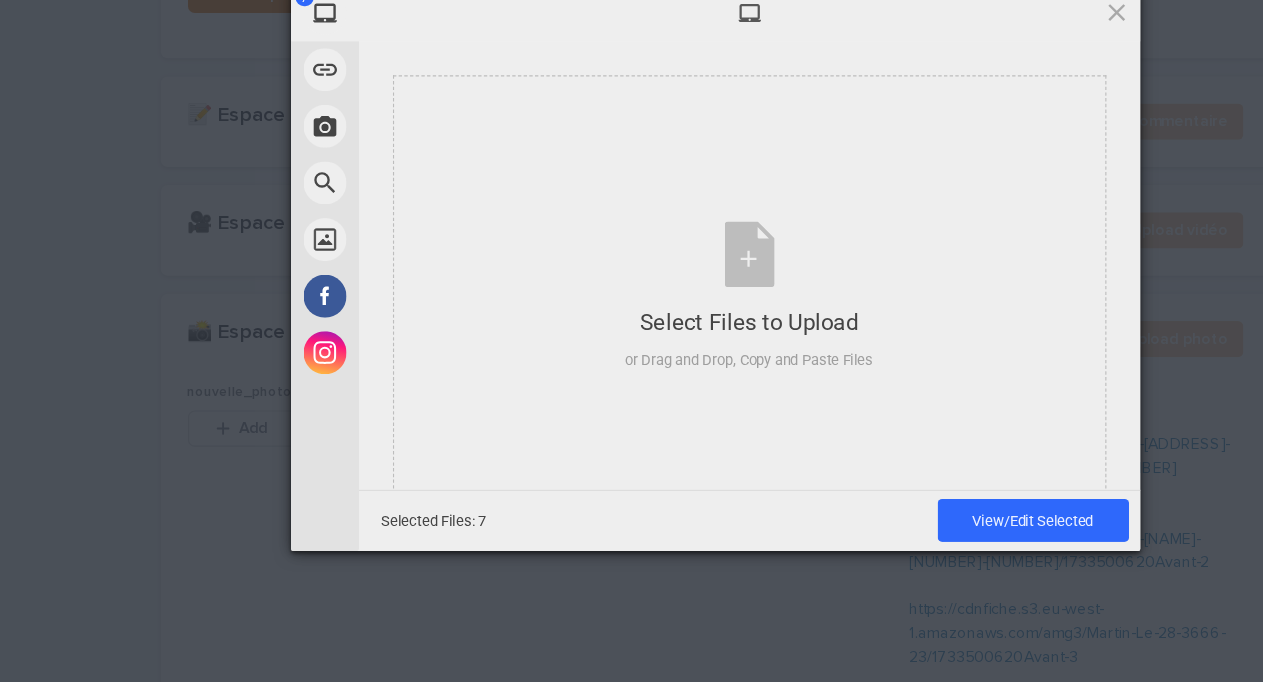 click on "Selected Files: [NUMBER] View/Edit Selected" at bounding box center [662, 539] 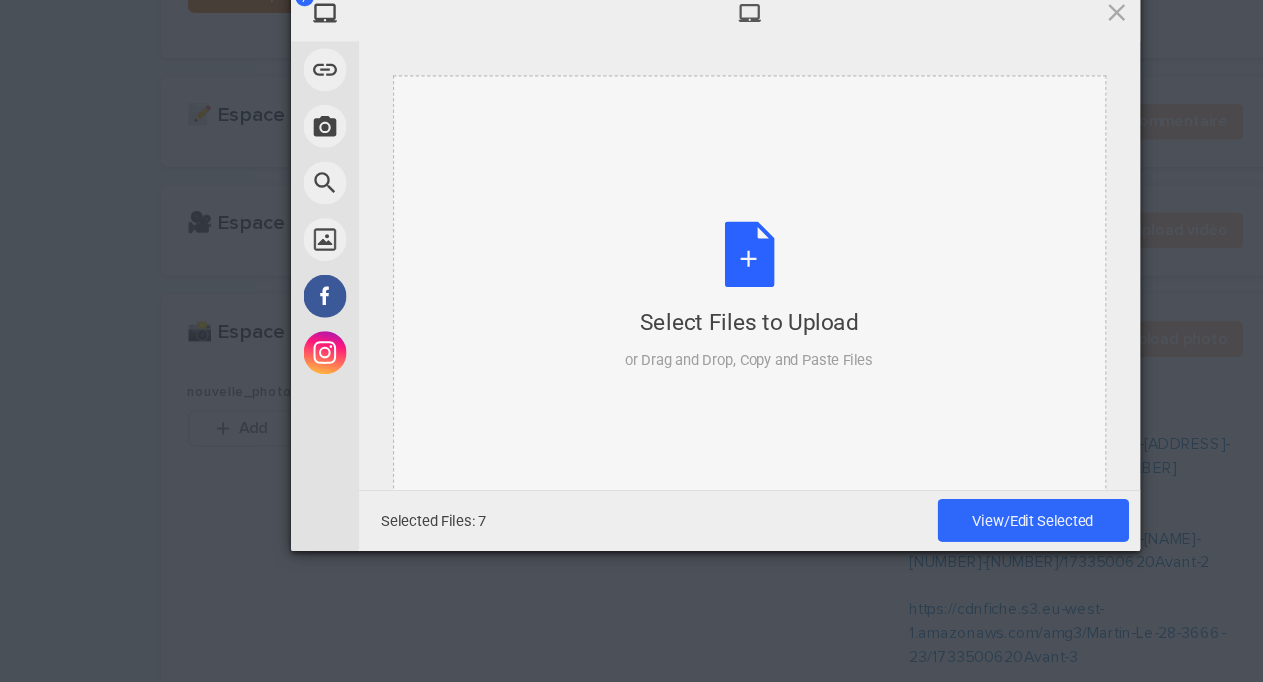 click on "or Drag and Drop, Copy and Paste Files" at bounding box center [661, 398] 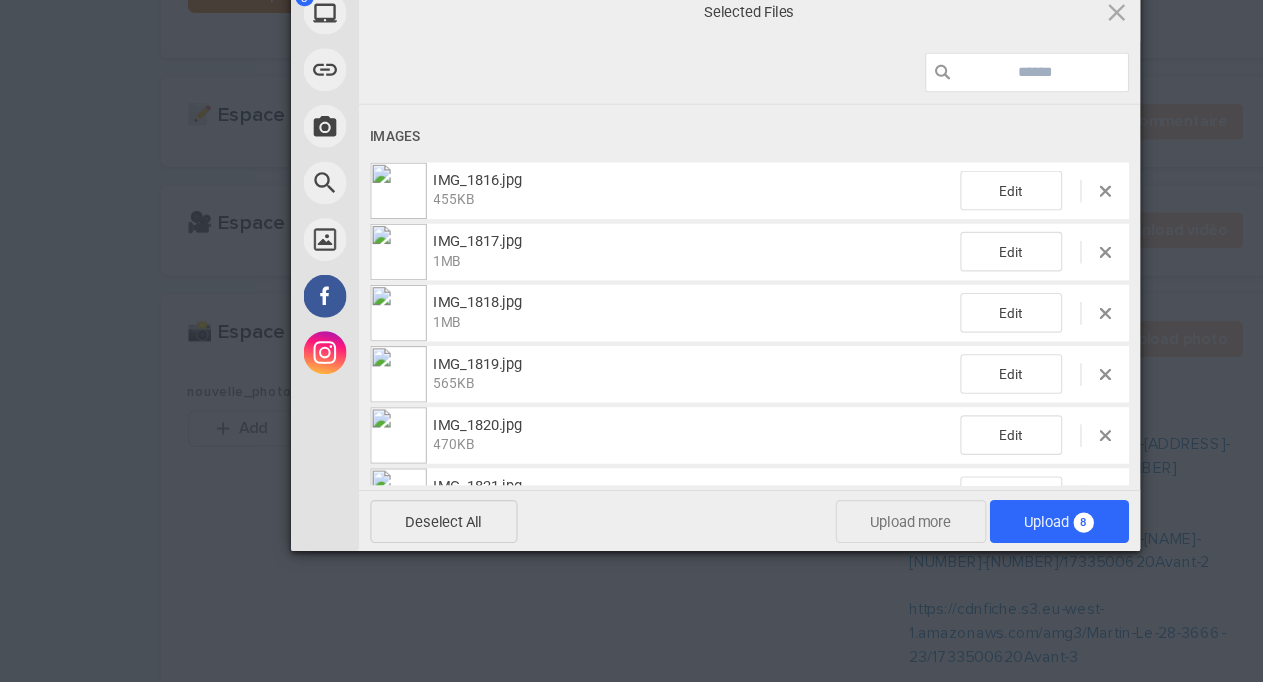 click on "Upload more" at bounding box center (804, 540) 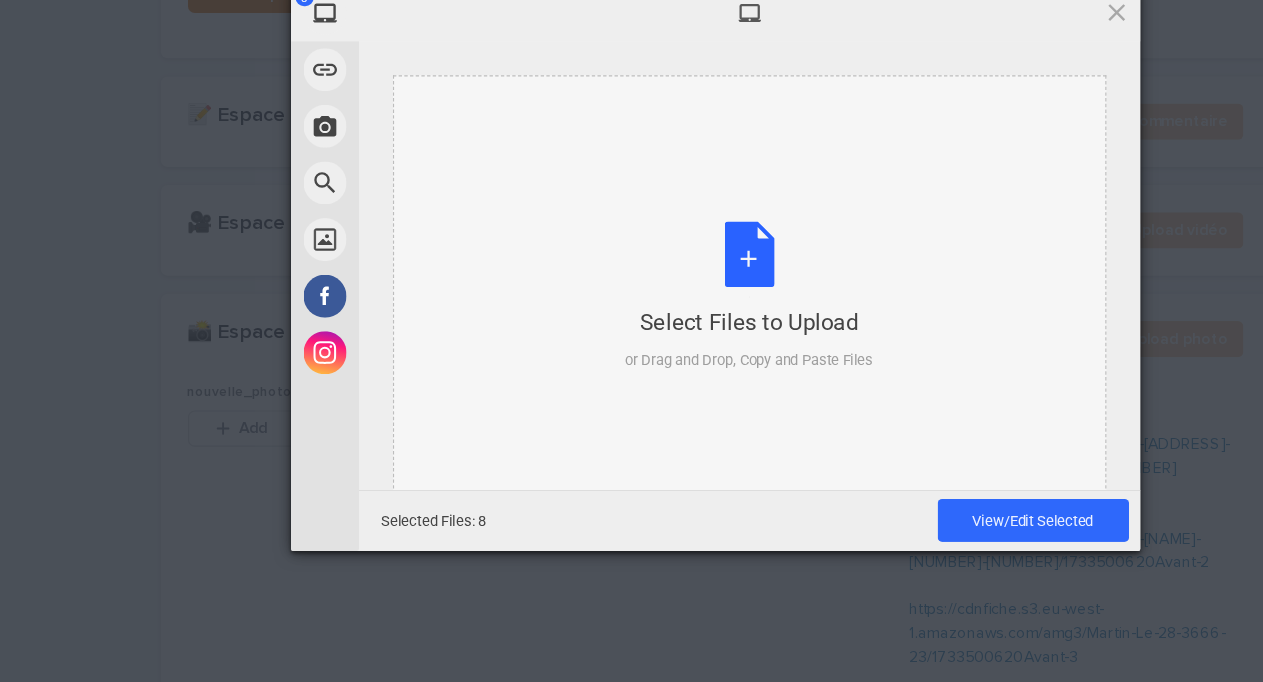 click on "Select Files to Upload
or Drag and Drop, Copy and Paste Files" at bounding box center (662, 341) 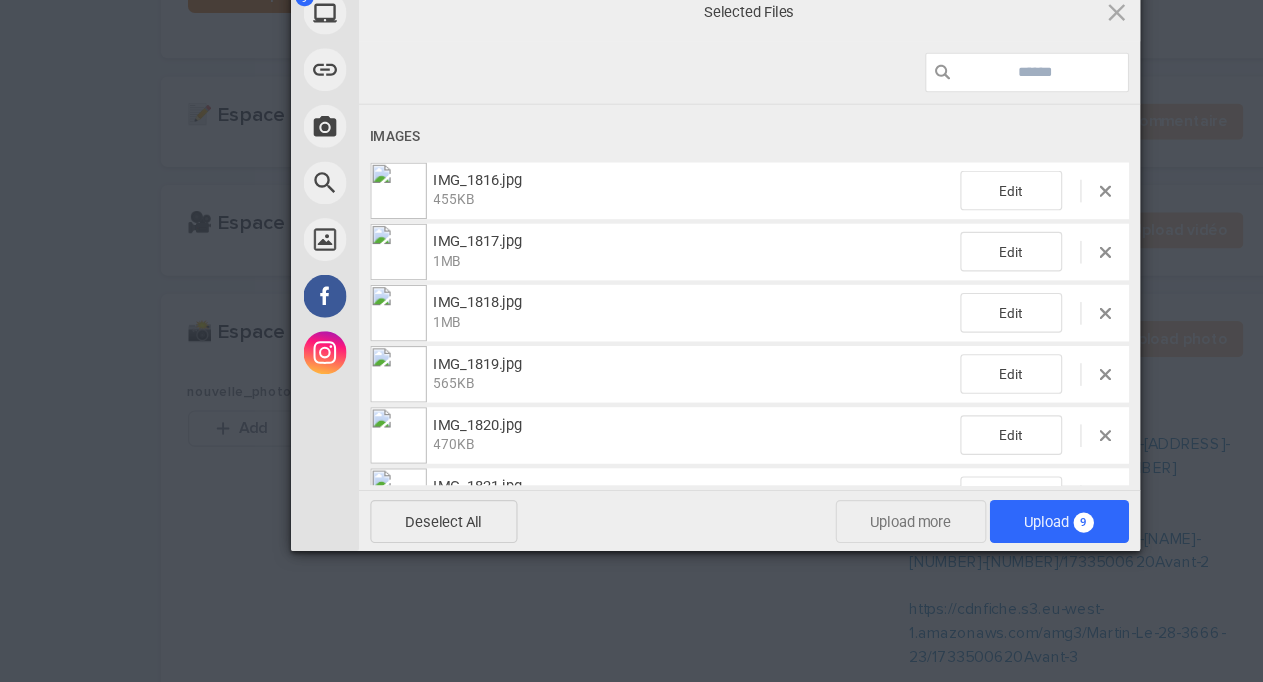 click on "Upload more" at bounding box center (804, 540) 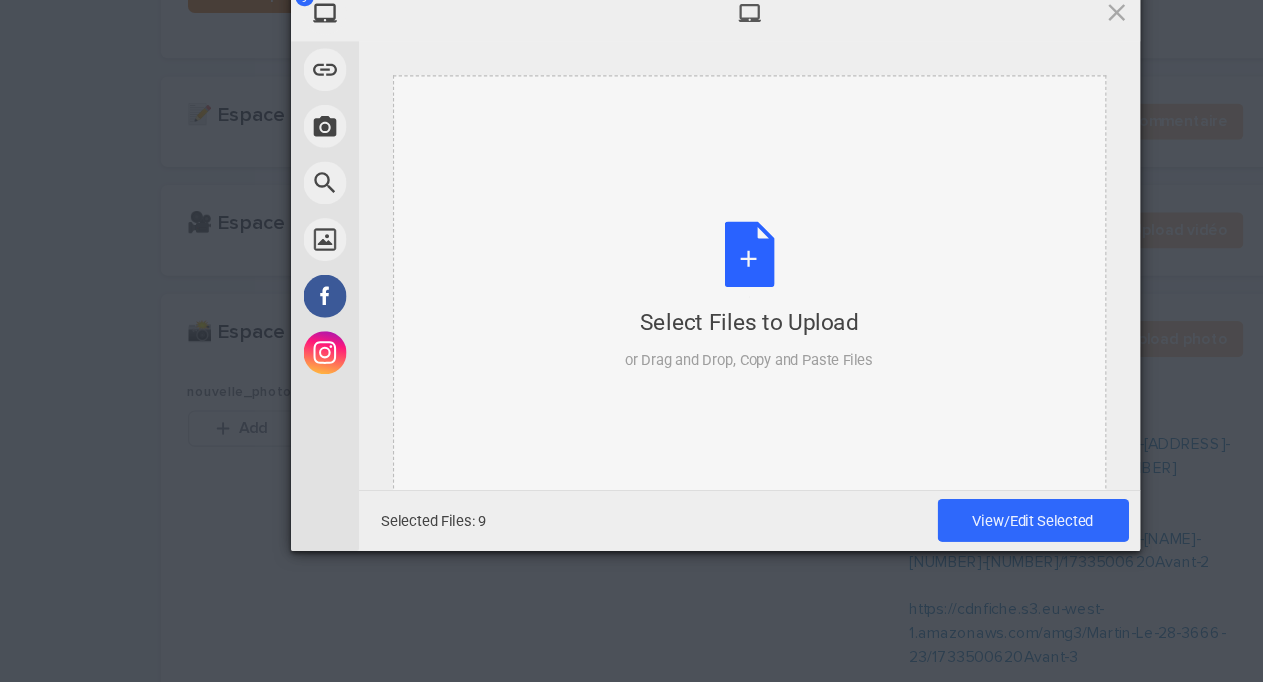 click on "Select Files to Upload
or Drag and Drop, Copy and Paste Files" at bounding box center [662, 341] 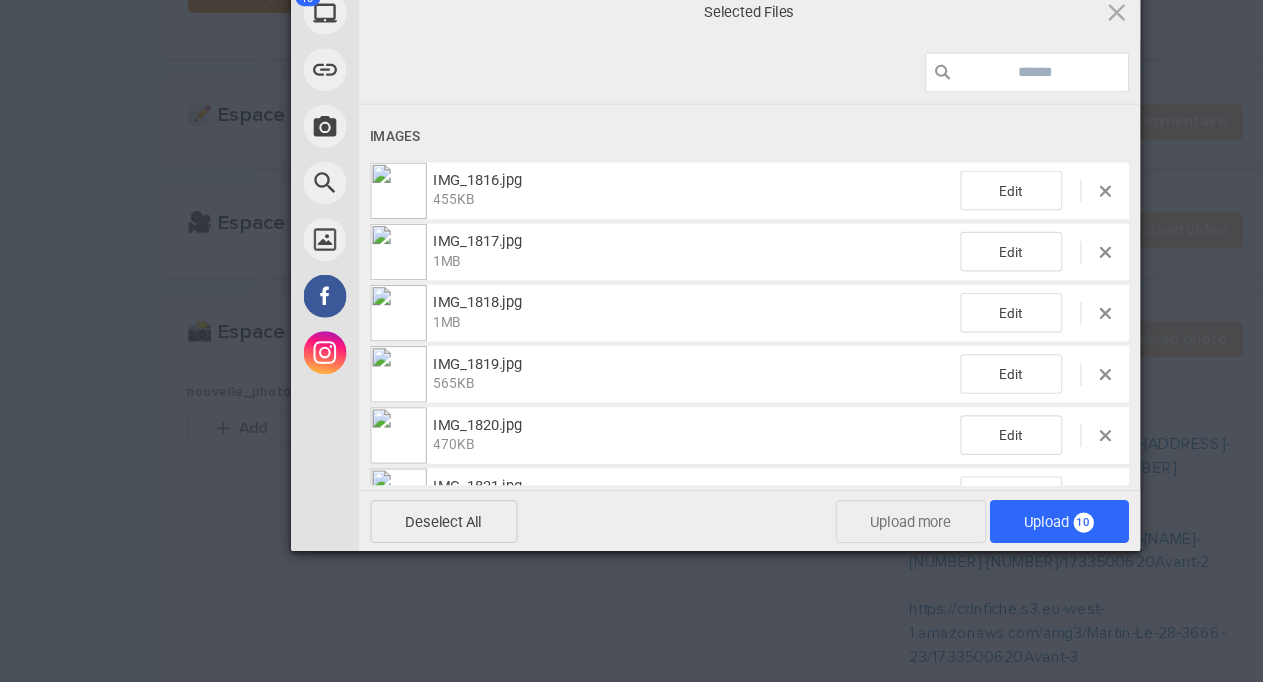 click on "Upload more" at bounding box center (804, 540) 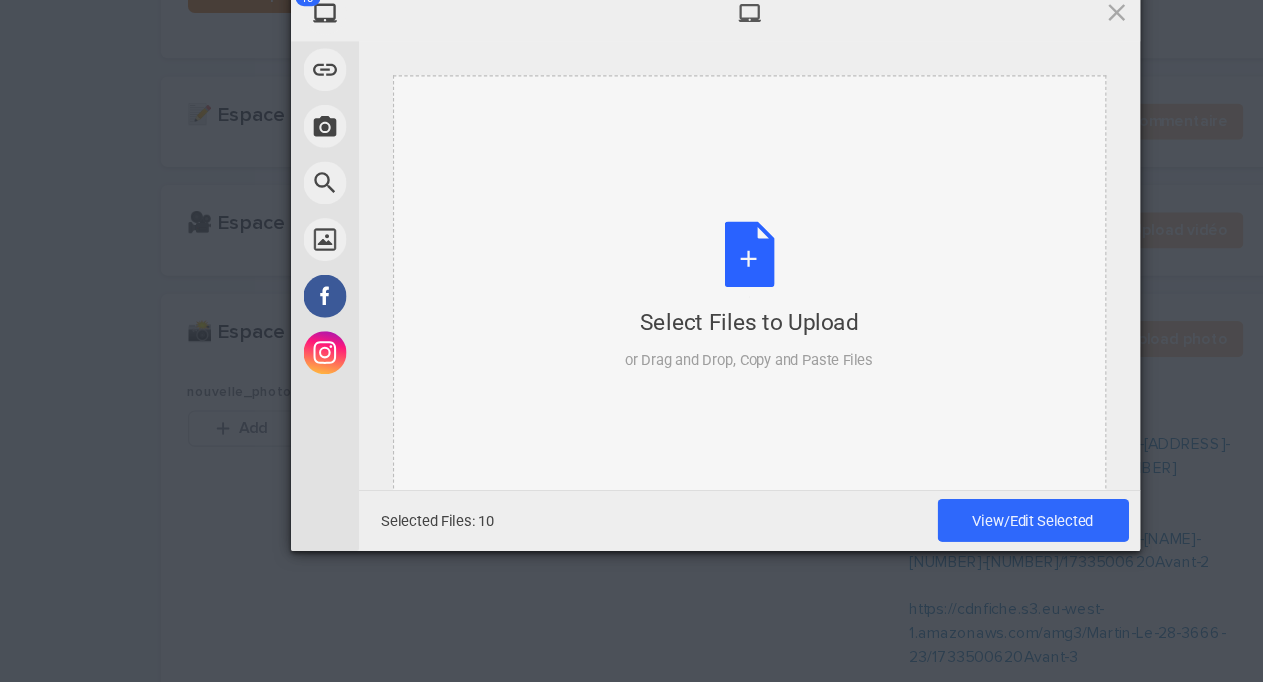 click on "Select Files to Upload
or Drag and Drop, Copy and Paste Files" at bounding box center (661, 341) 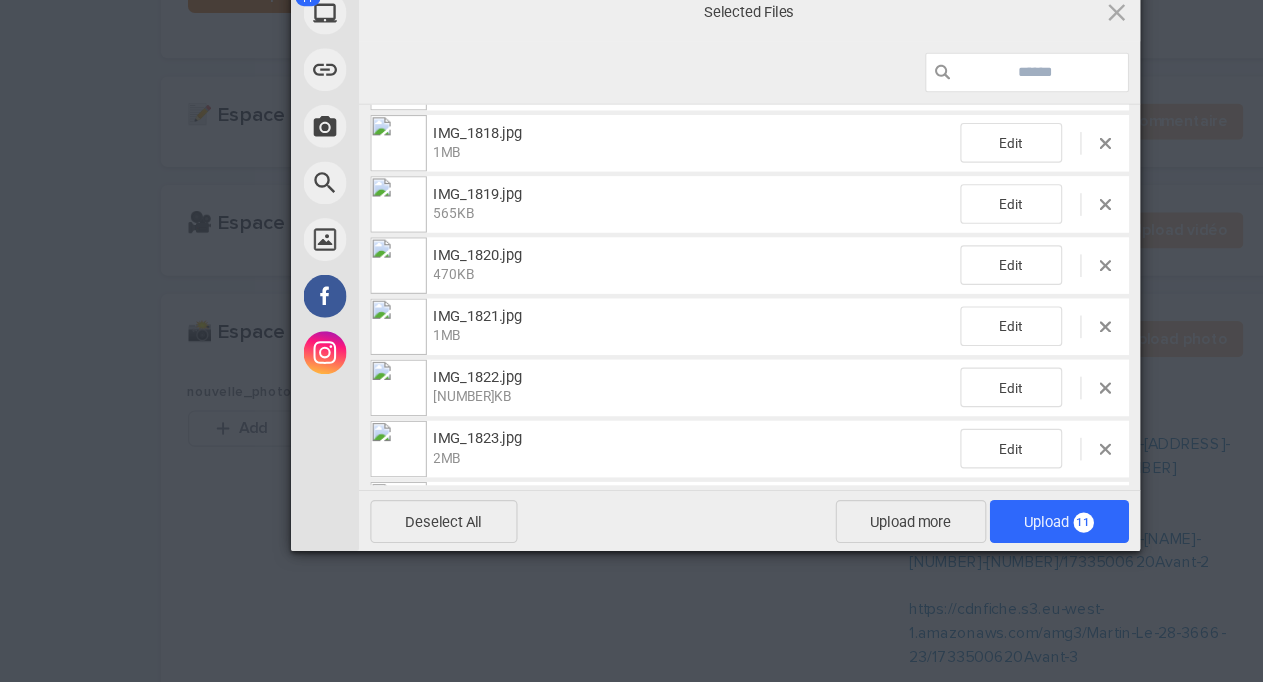 scroll, scrollTop: 319, scrollLeft: 0, axis: vertical 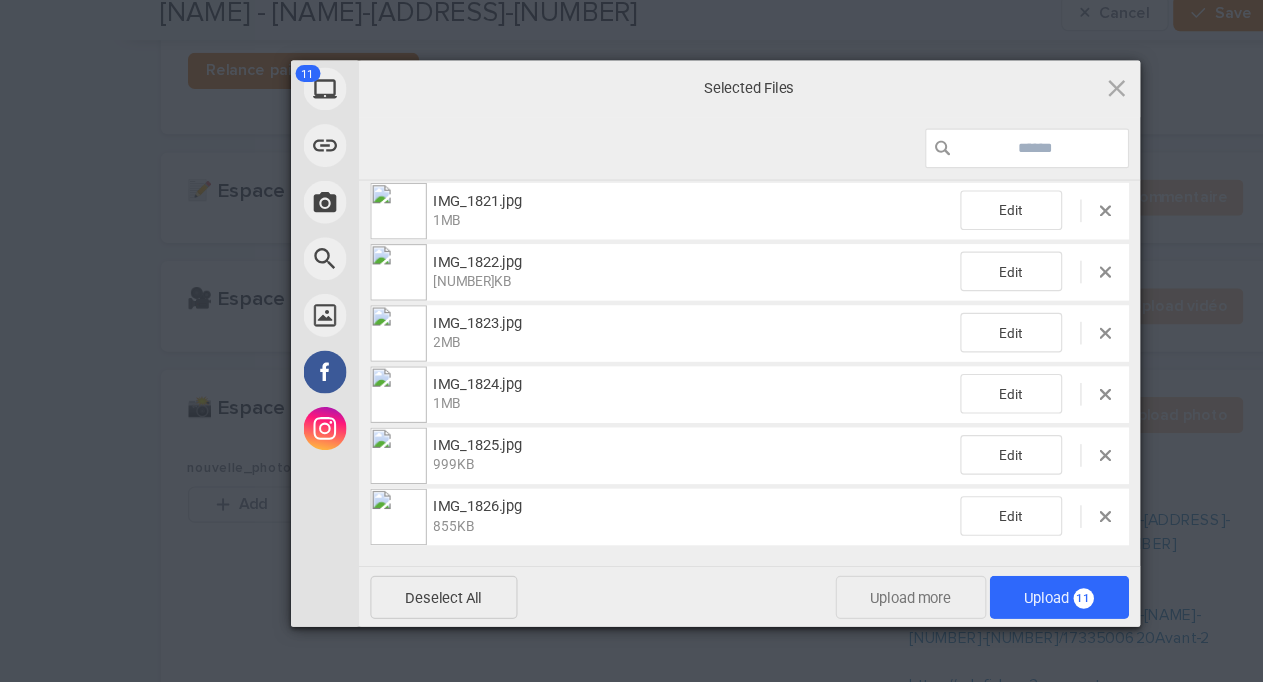 click on "Upload more" at bounding box center (804, 540) 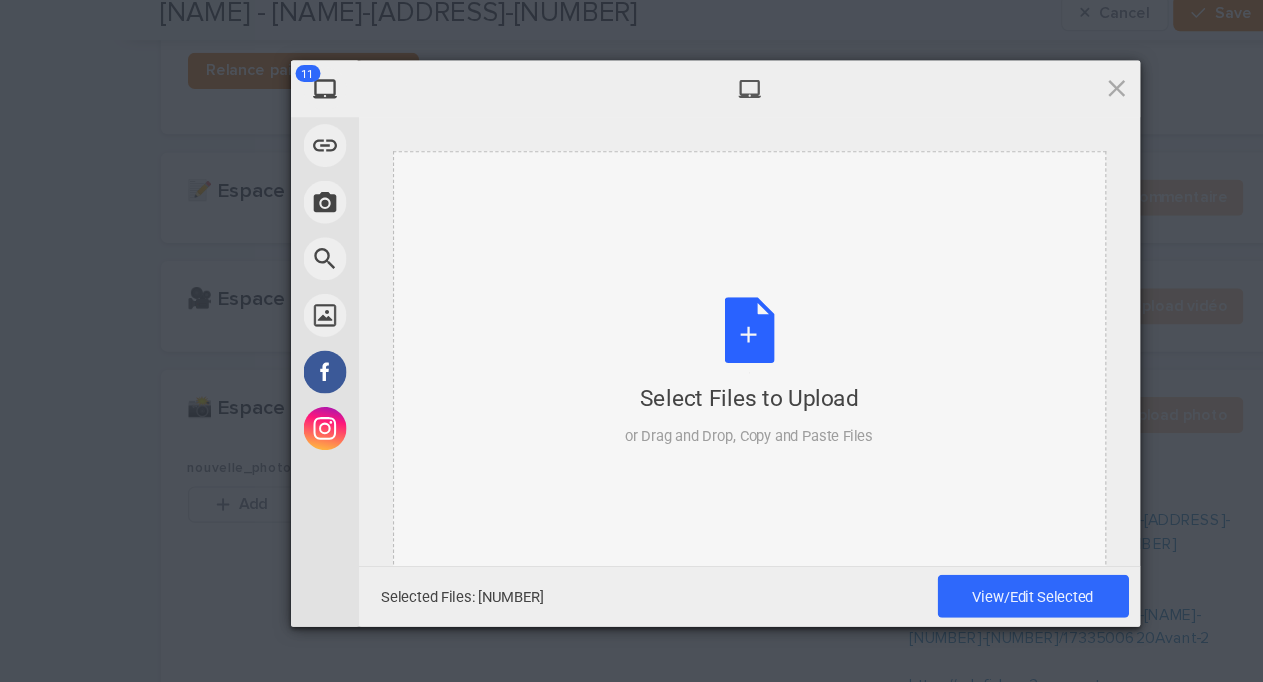 click on "Select Files to Upload
or Drag and Drop, Copy and Paste Files" at bounding box center [662, 341] 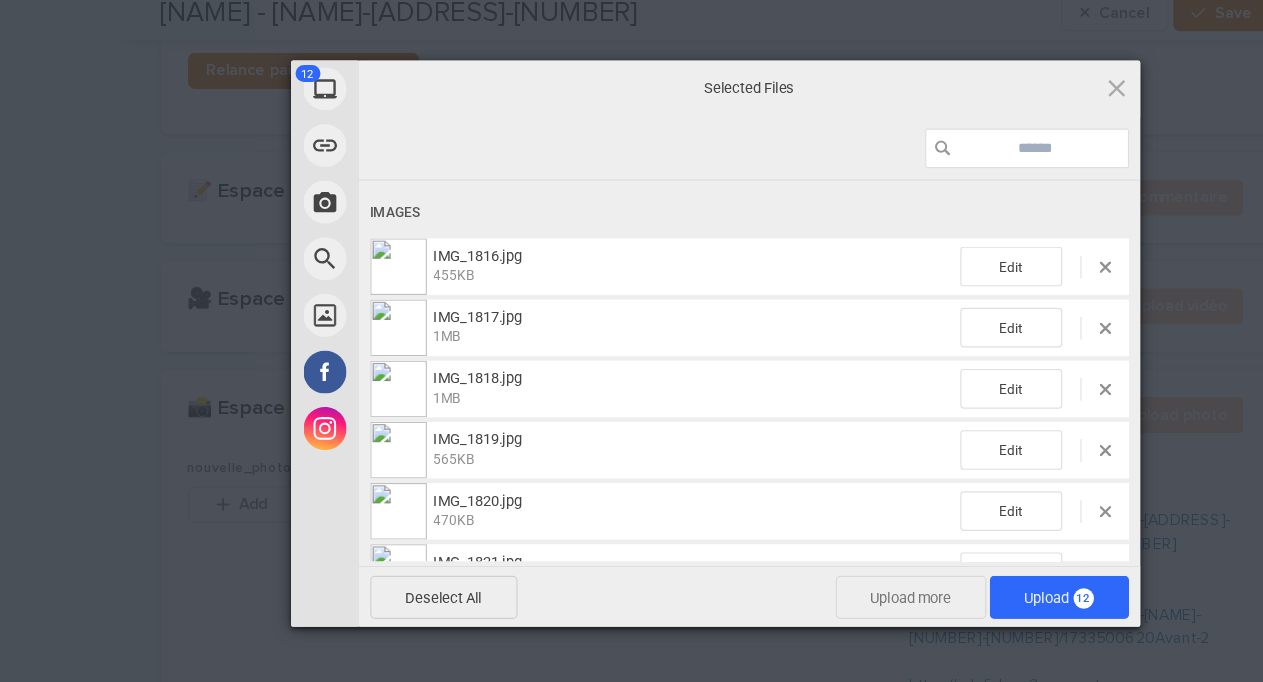 click on "Upload more" at bounding box center [804, 540] 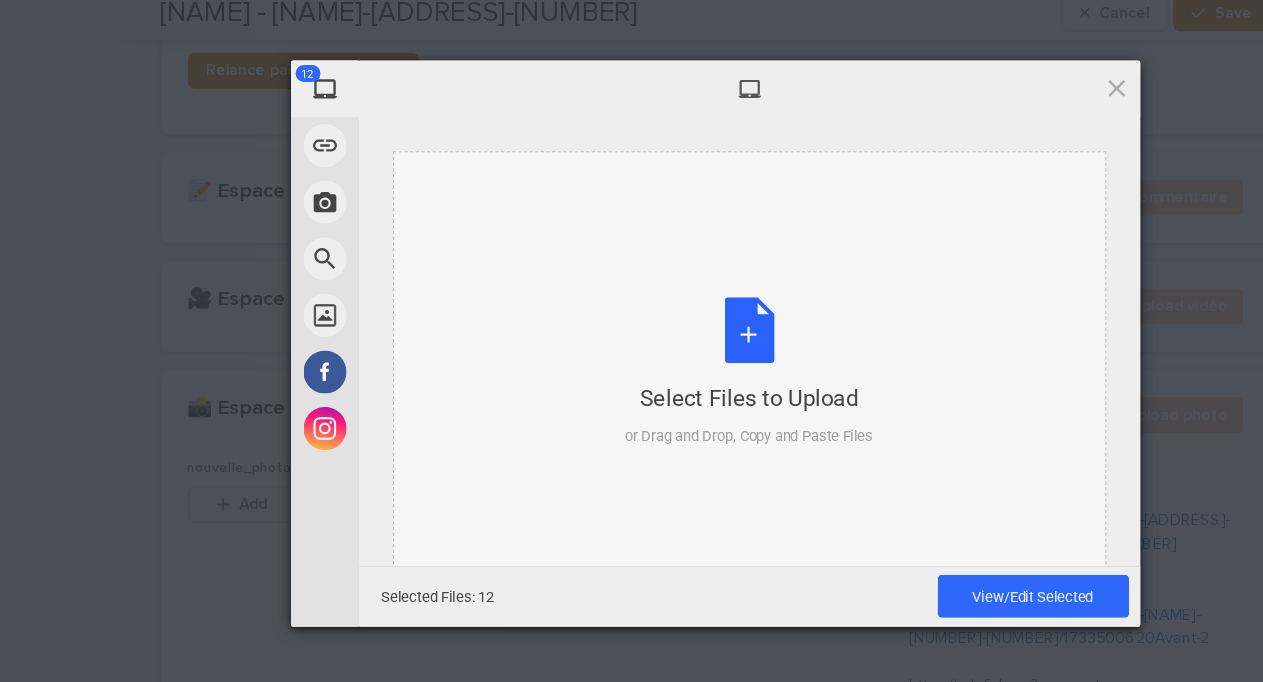 click on "Select Files to Upload
or Drag and Drop, Copy and Paste Files" at bounding box center [662, 341] 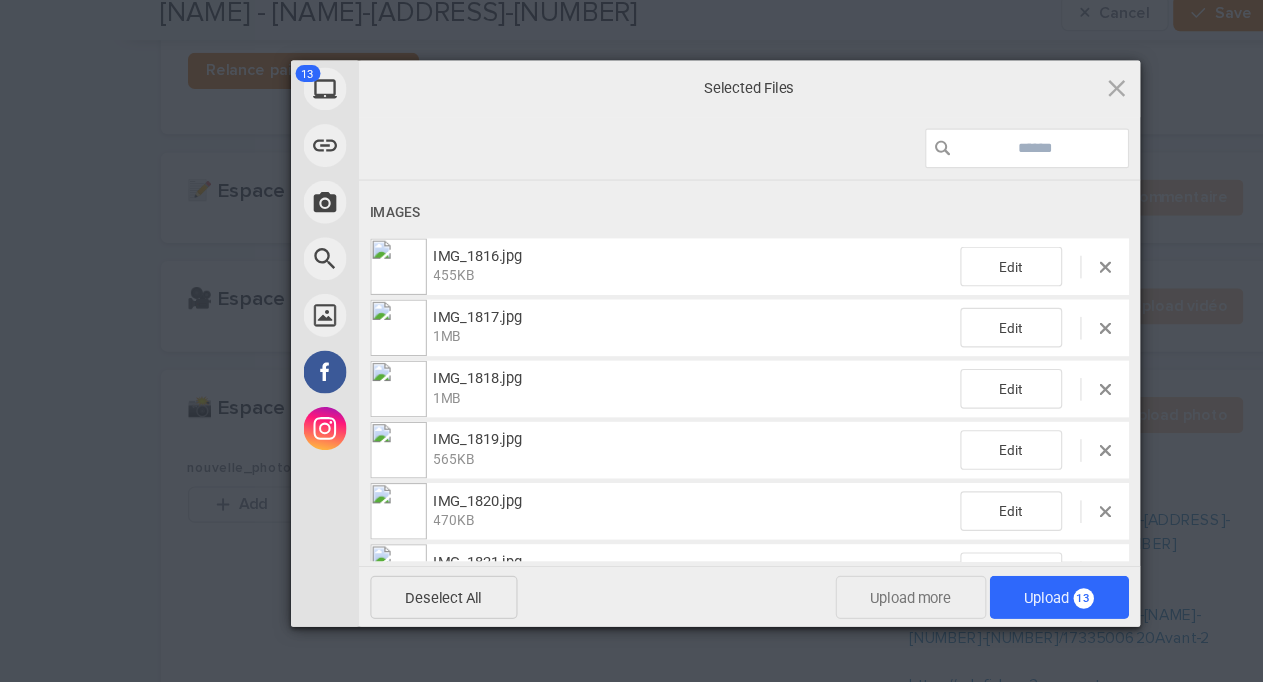 click on "Upload more" at bounding box center [804, 540] 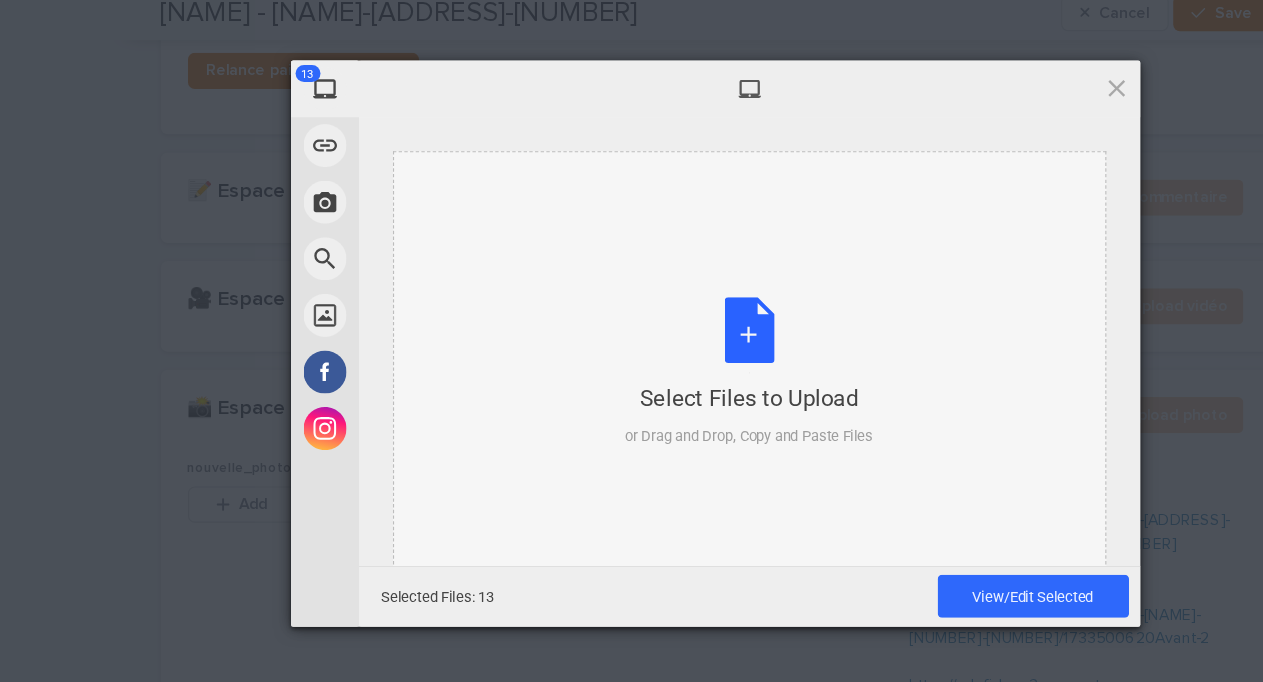 click on "Select Files to Upload
or Drag and Drop, Copy and Paste Files" at bounding box center (662, 341) 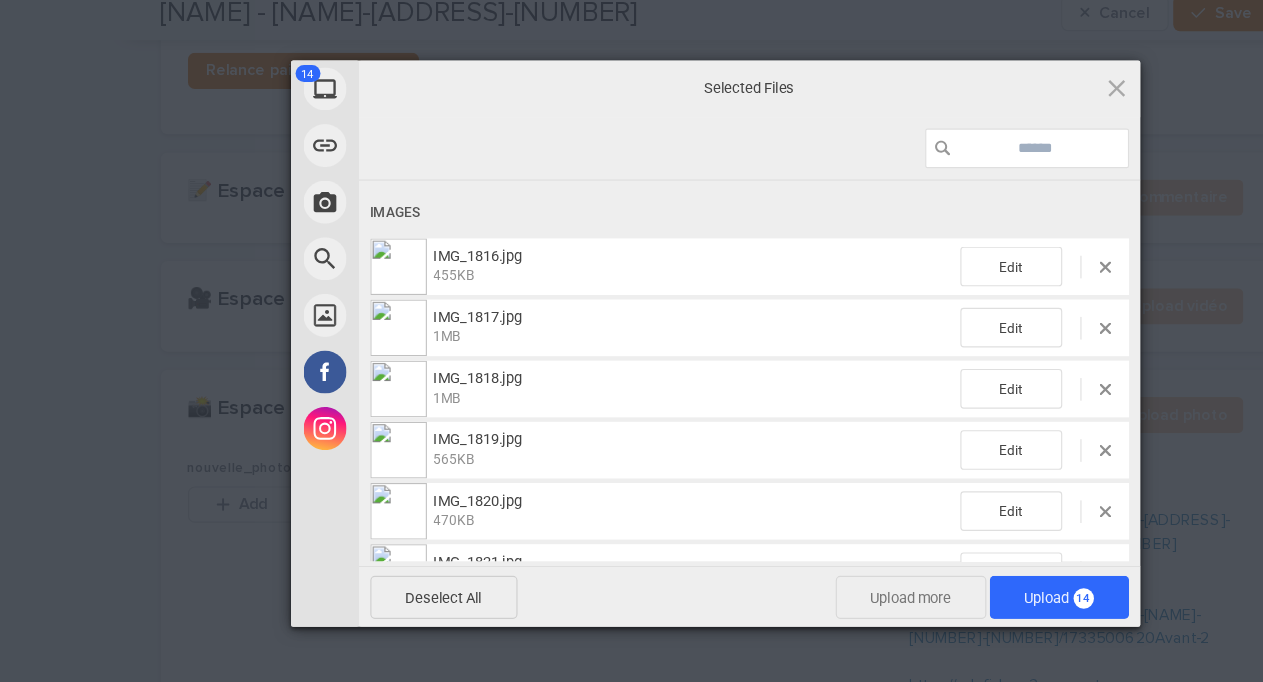click on "Upload more" at bounding box center (804, 540) 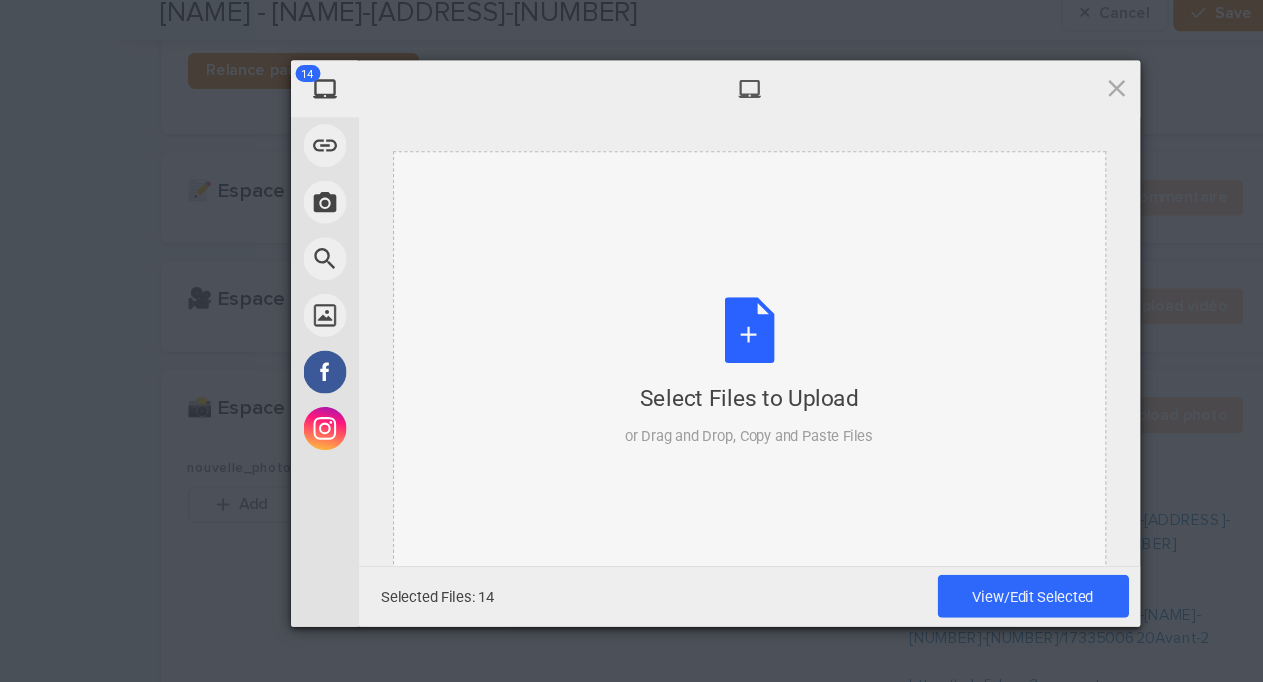 click on "Select Files to Upload
or Drag and Drop, Copy and Paste Files" at bounding box center (662, 341) 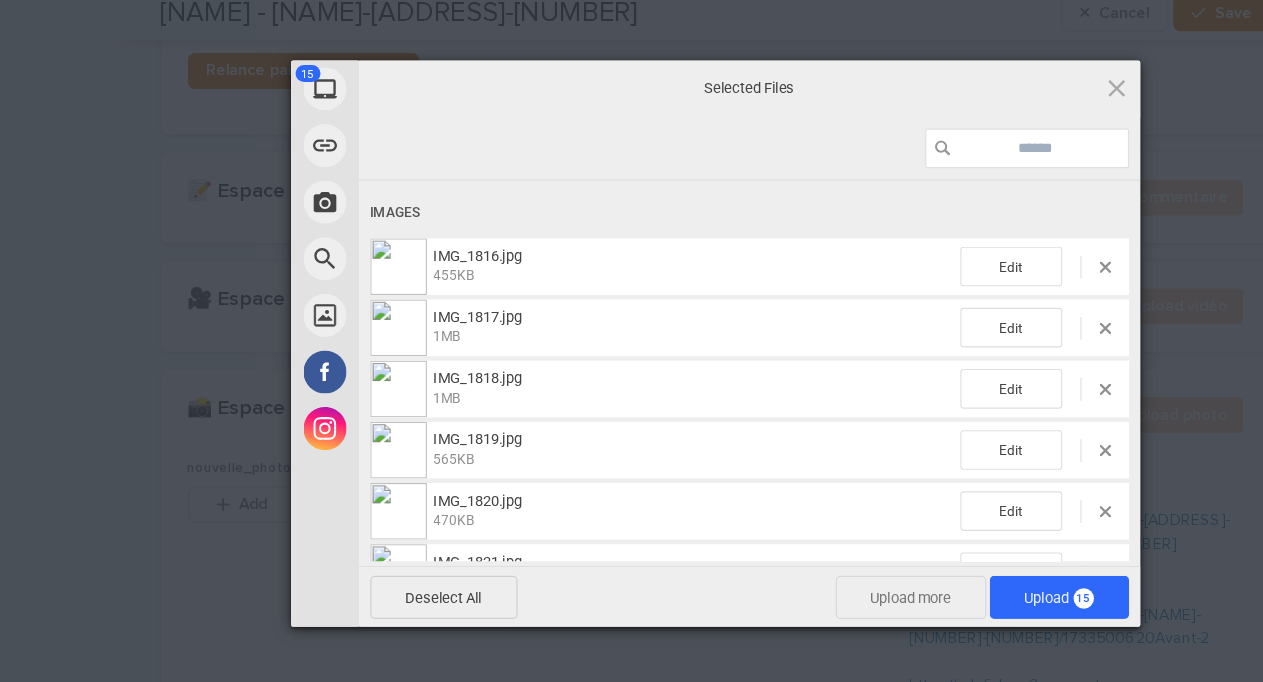click on "Upload more" at bounding box center (804, 540) 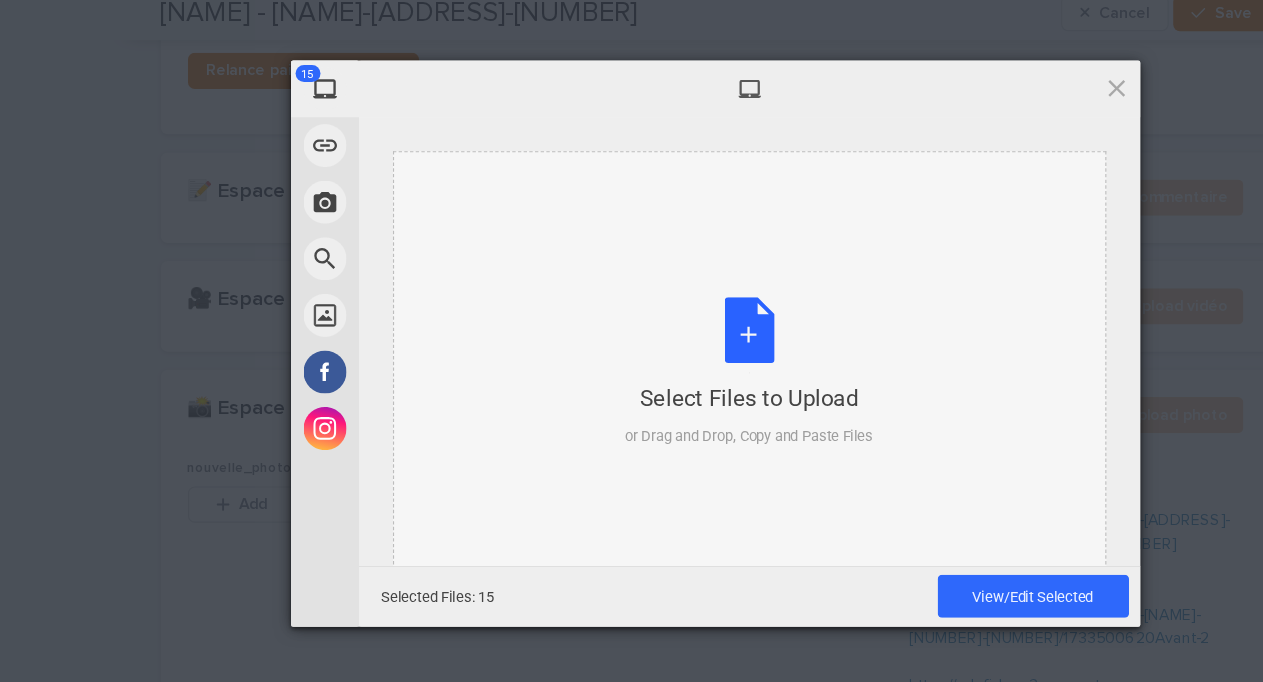 click on "Select Files to Upload
or Drag and Drop, Copy and Paste Files" at bounding box center [662, 341] 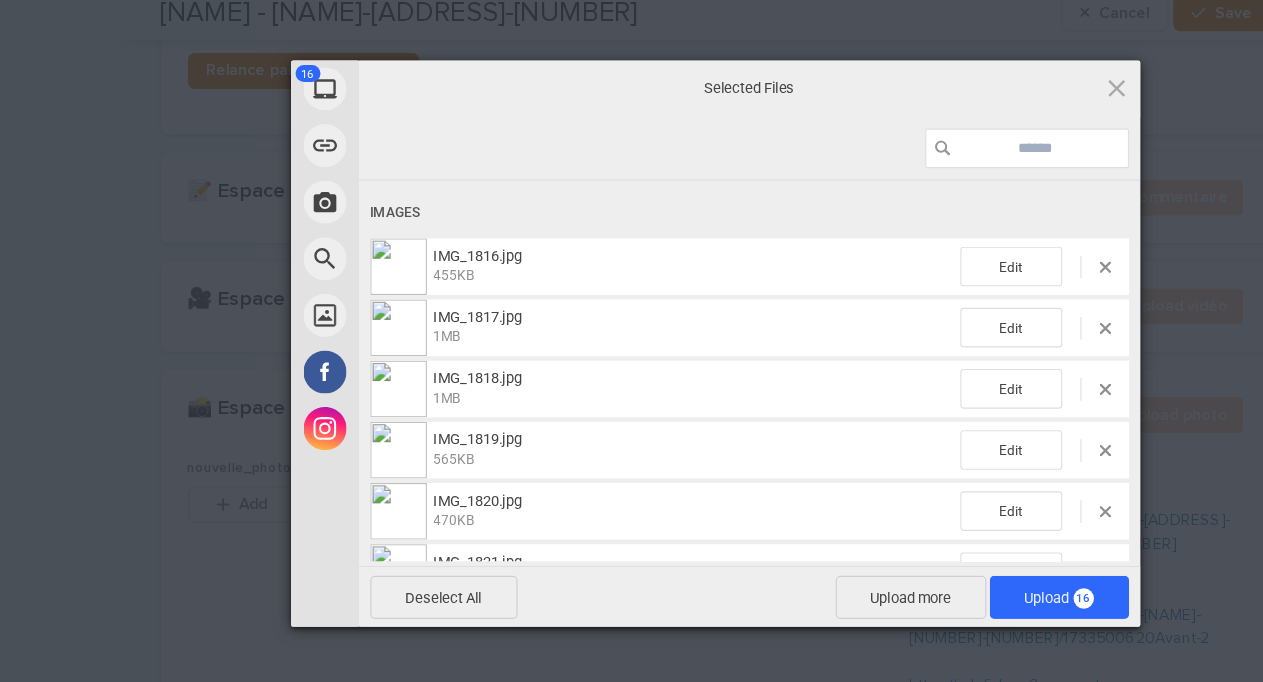 scroll, scrollTop: 589, scrollLeft: 0, axis: vertical 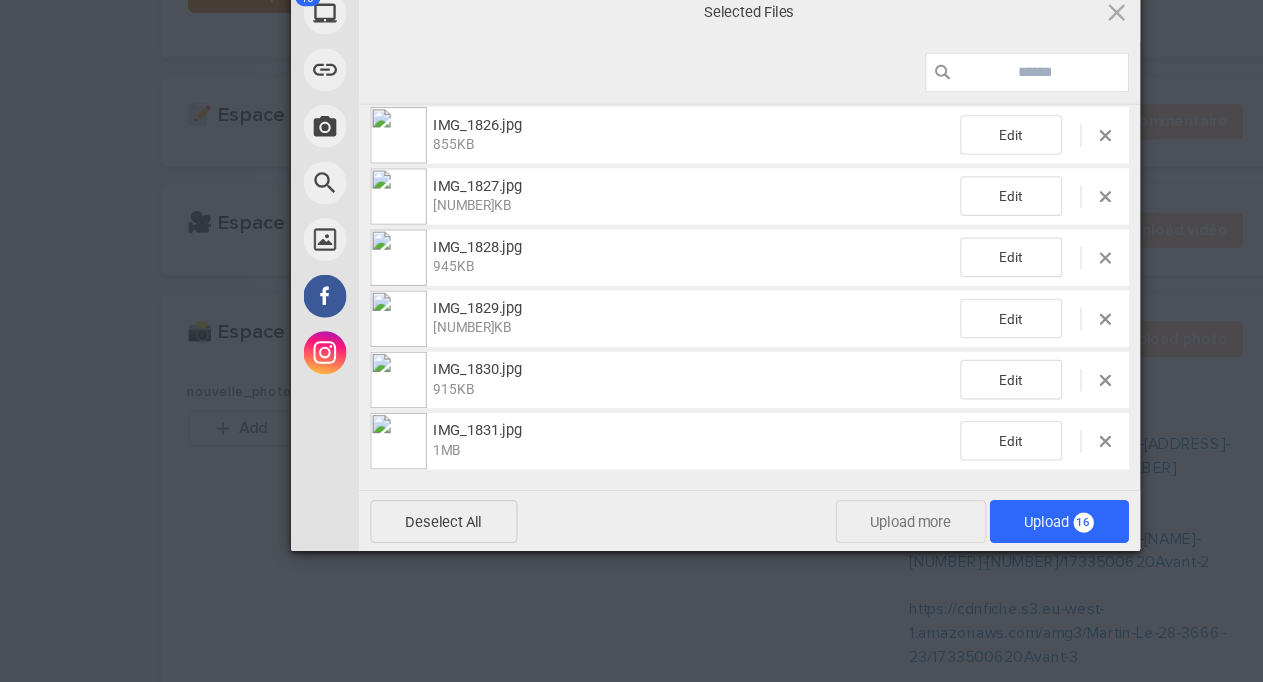 click on "Upload more" at bounding box center [804, 540] 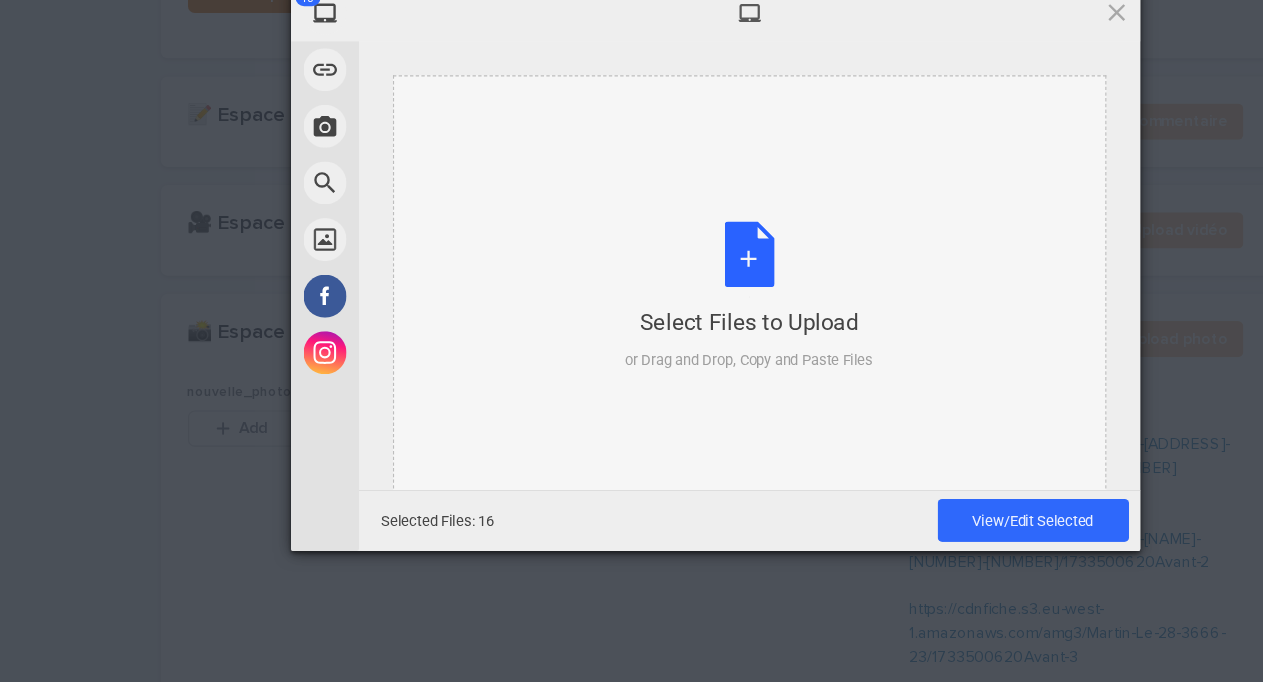 click on "Select Files to Upload
or Drag and Drop, Copy and Paste Files" at bounding box center (662, 341) 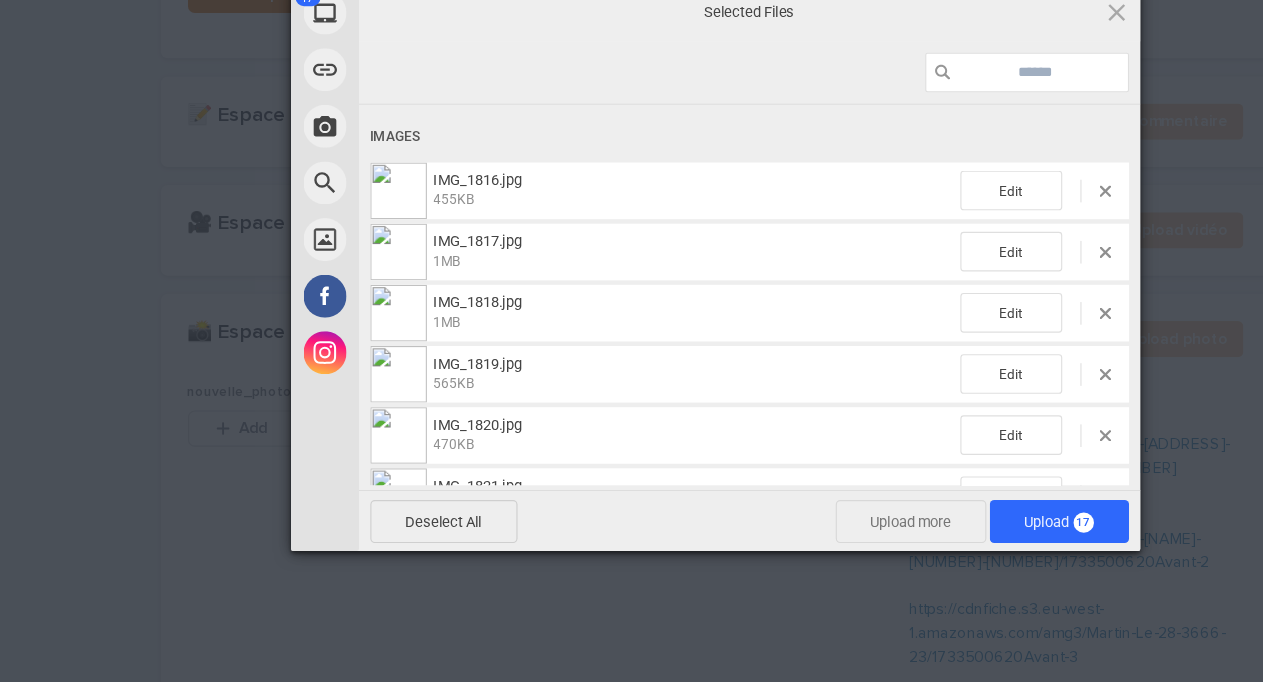 click on "Upload more" at bounding box center (804, 540) 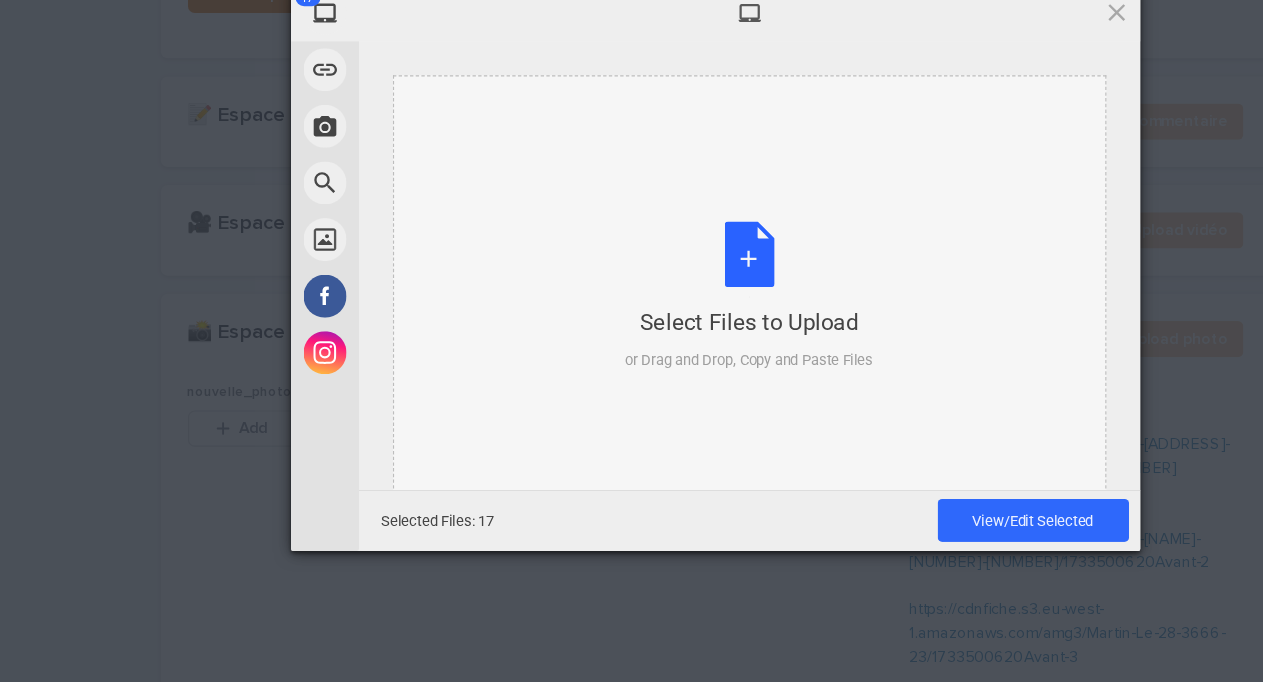 click on "Select Files to Upload" at bounding box center [661, 364] 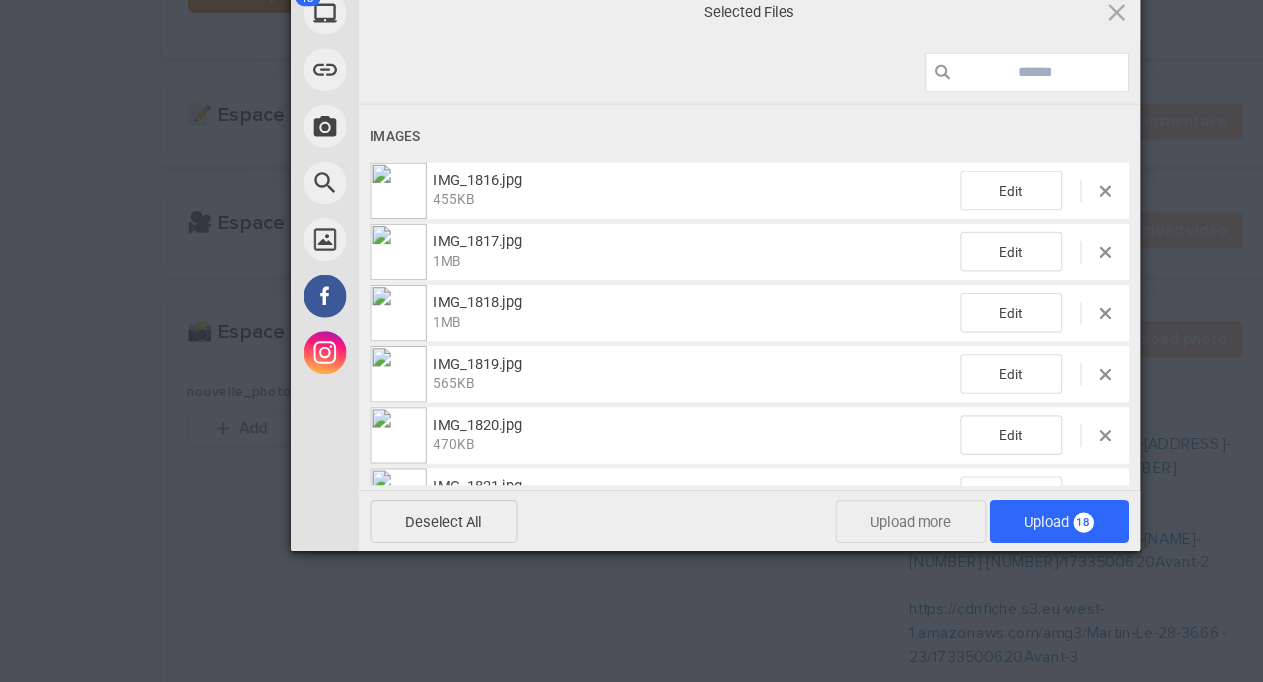 click on "Upload more" at bounding box center (804, 540) 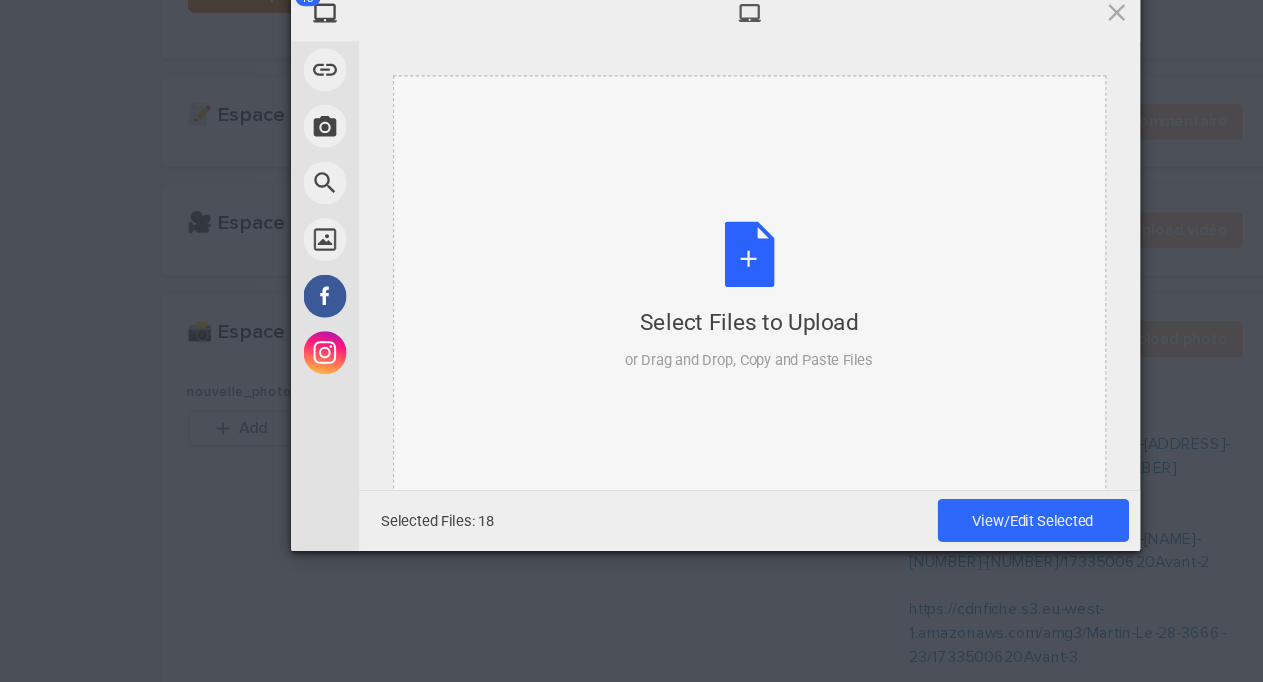 click on "Select Files to Upload
or Drag and Drop, Copy and Paste Files" at bounding box center (662, 341) 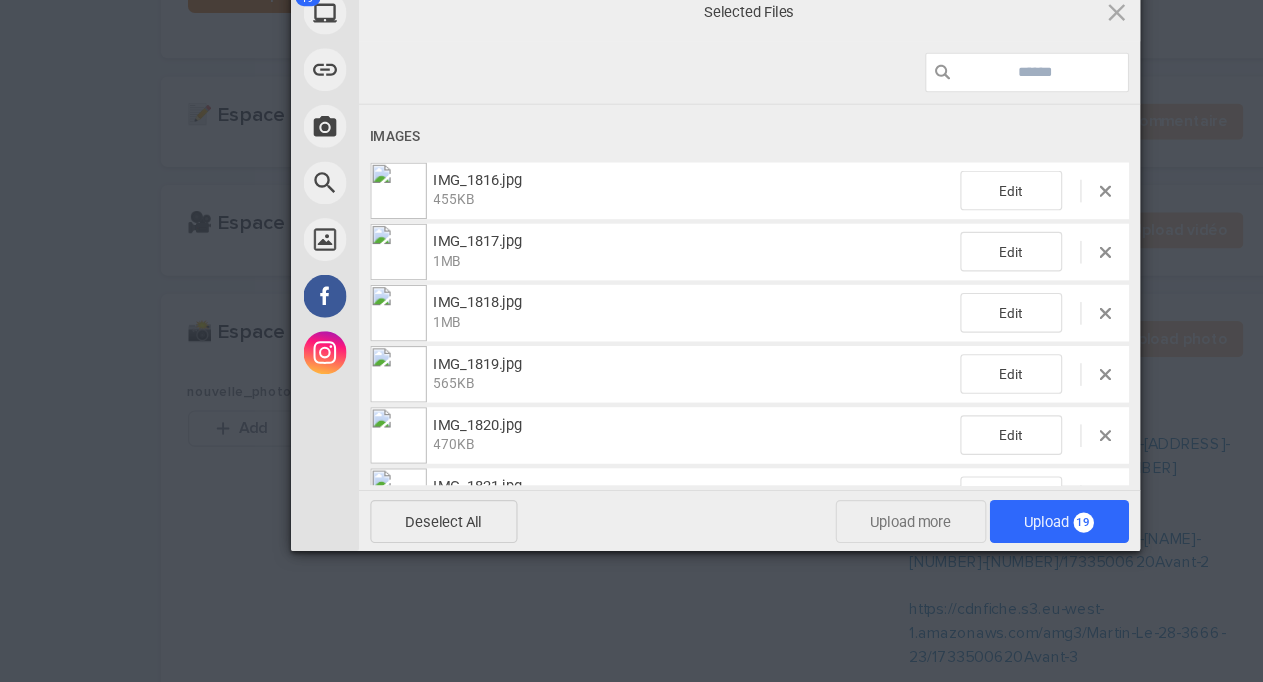 click on "Upload more" at bounding box center (804, 540) 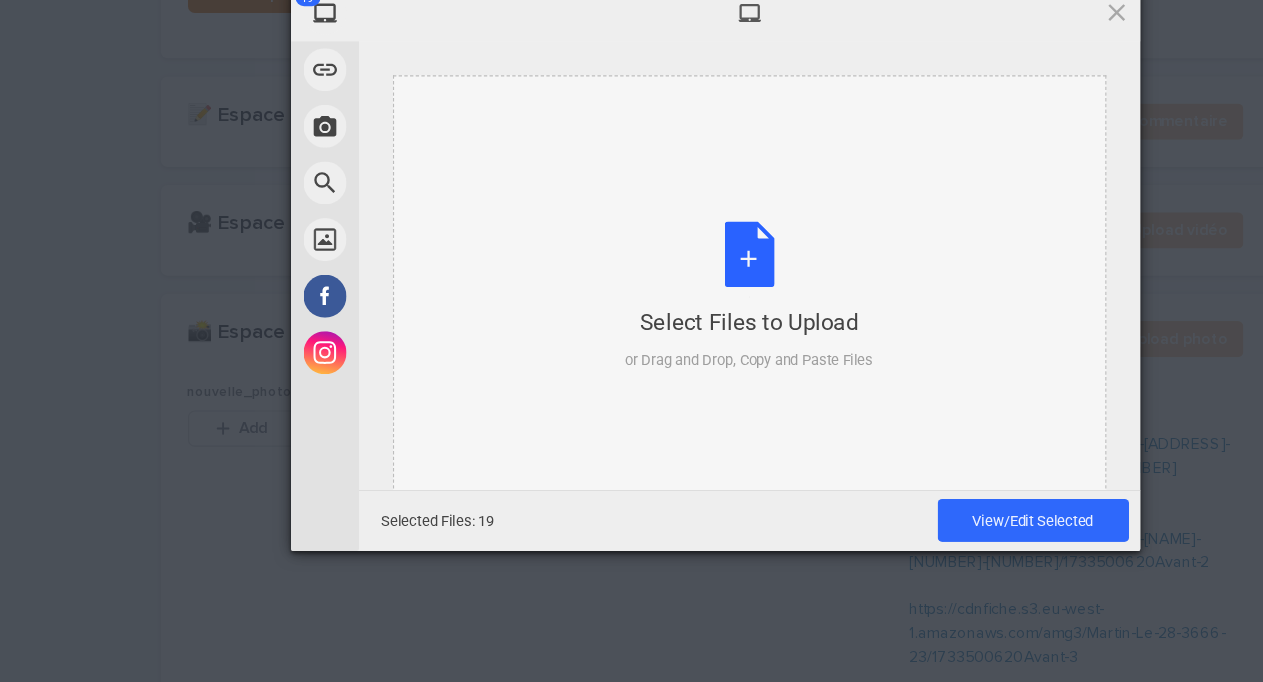 click on "Select Files to Upload
or Drag and Drop, Copy and Paste Files" at bounding box center (662, 341) 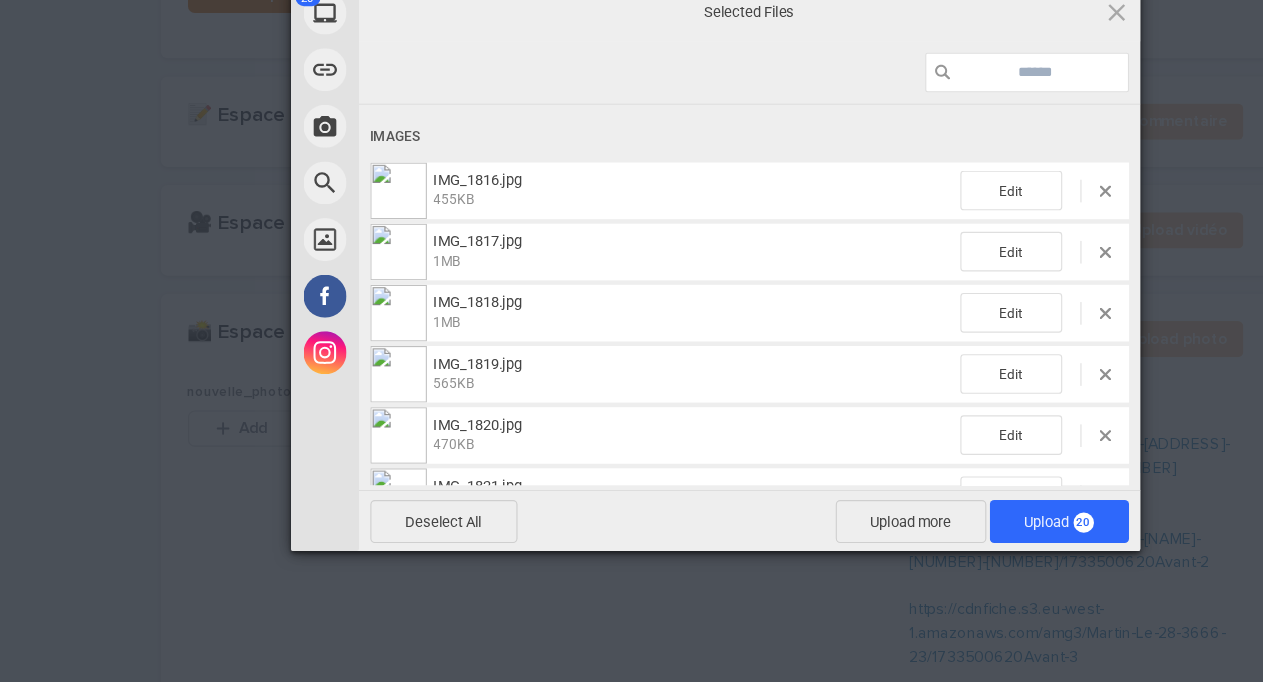 scroll, scrollTop: 805, scrollLeft: 0, axis: vertical 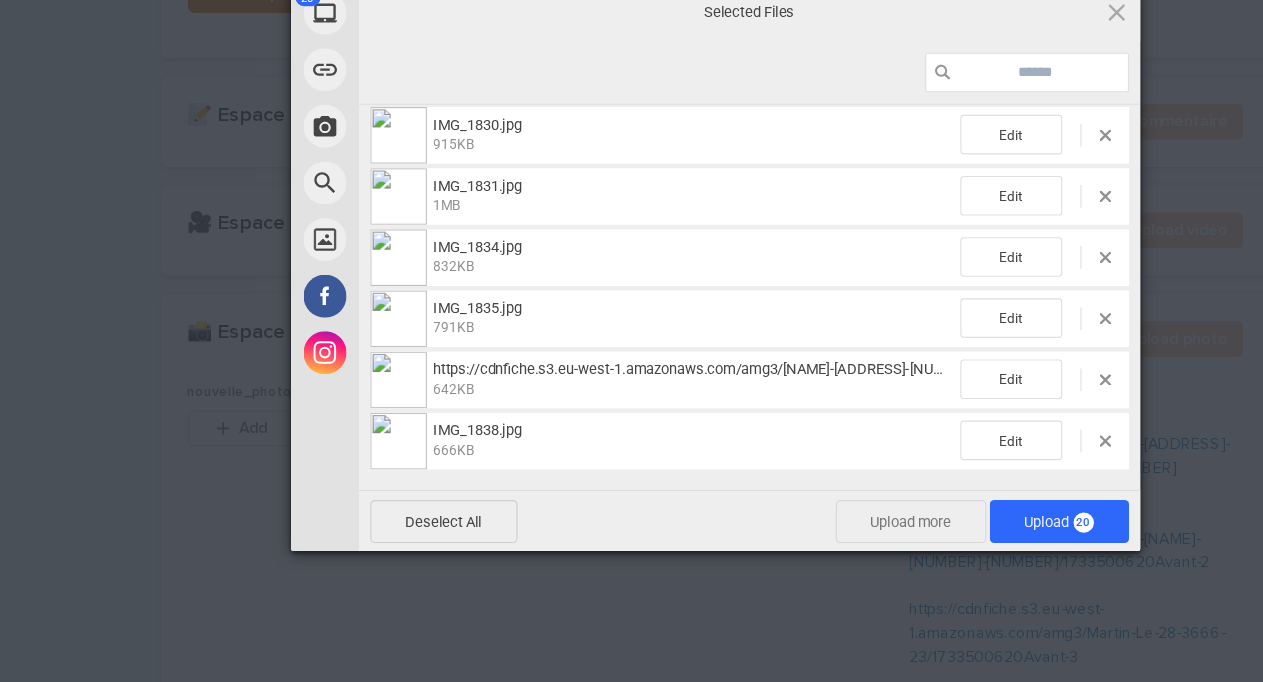 click on "Upload more" at bounding box center (804, 540) 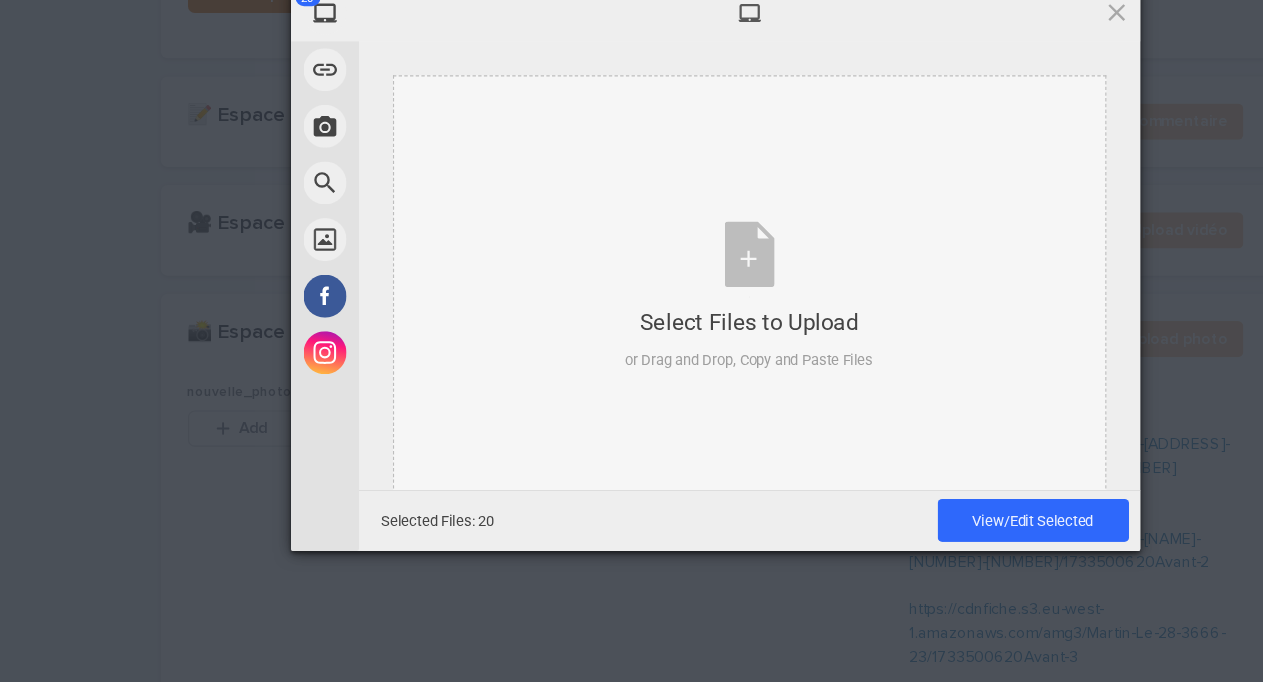 click on "Select Files to Upload
or Drag and Drop, Copy and Paste Files" at bounding box center (662, 341) 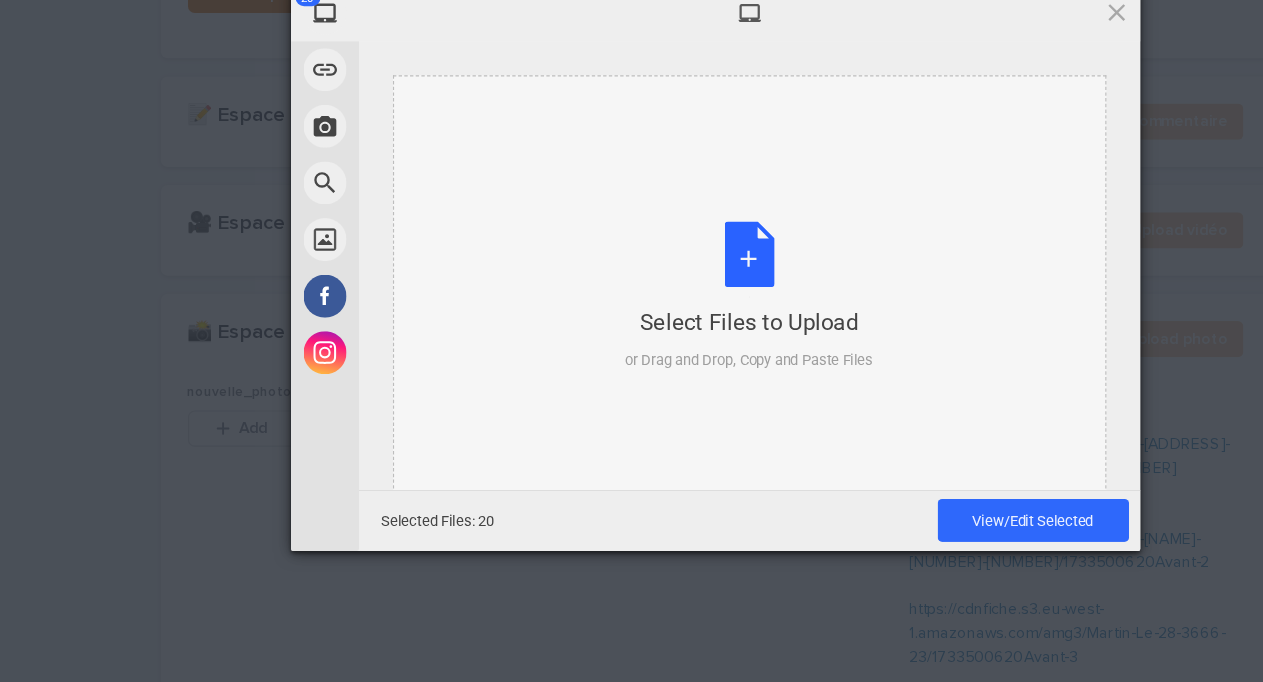 type 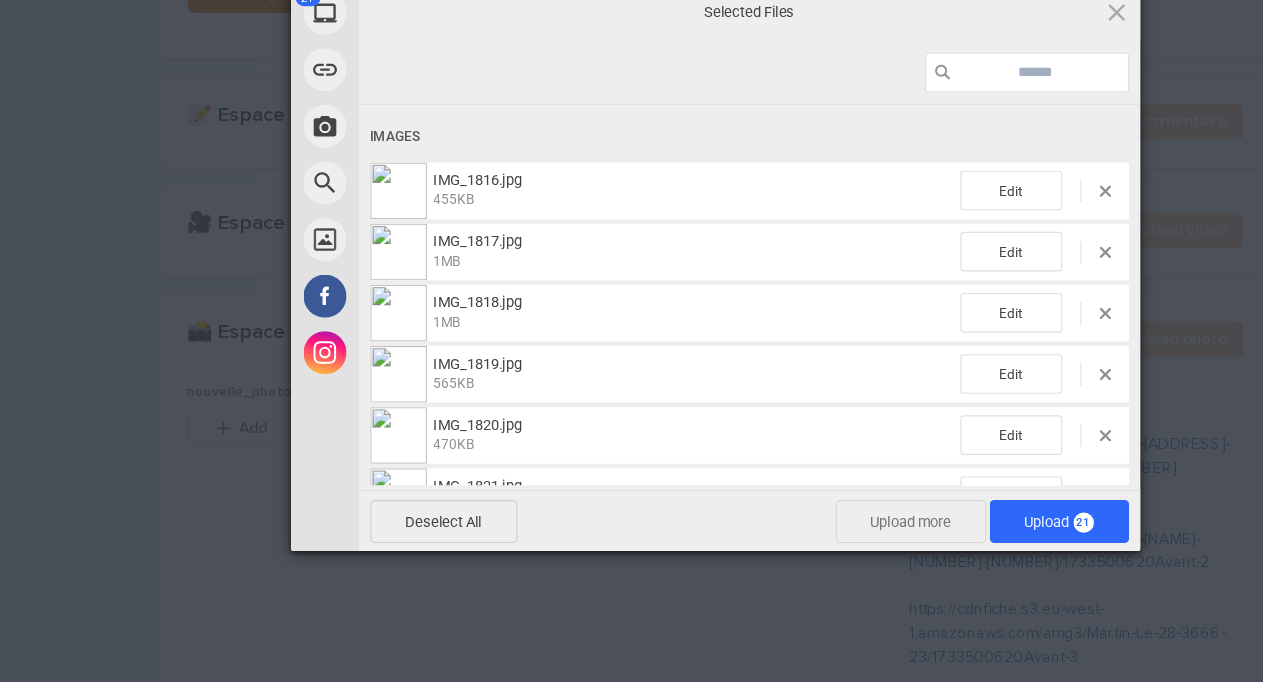 click on "Upload more" at bounding box center (804, 540) 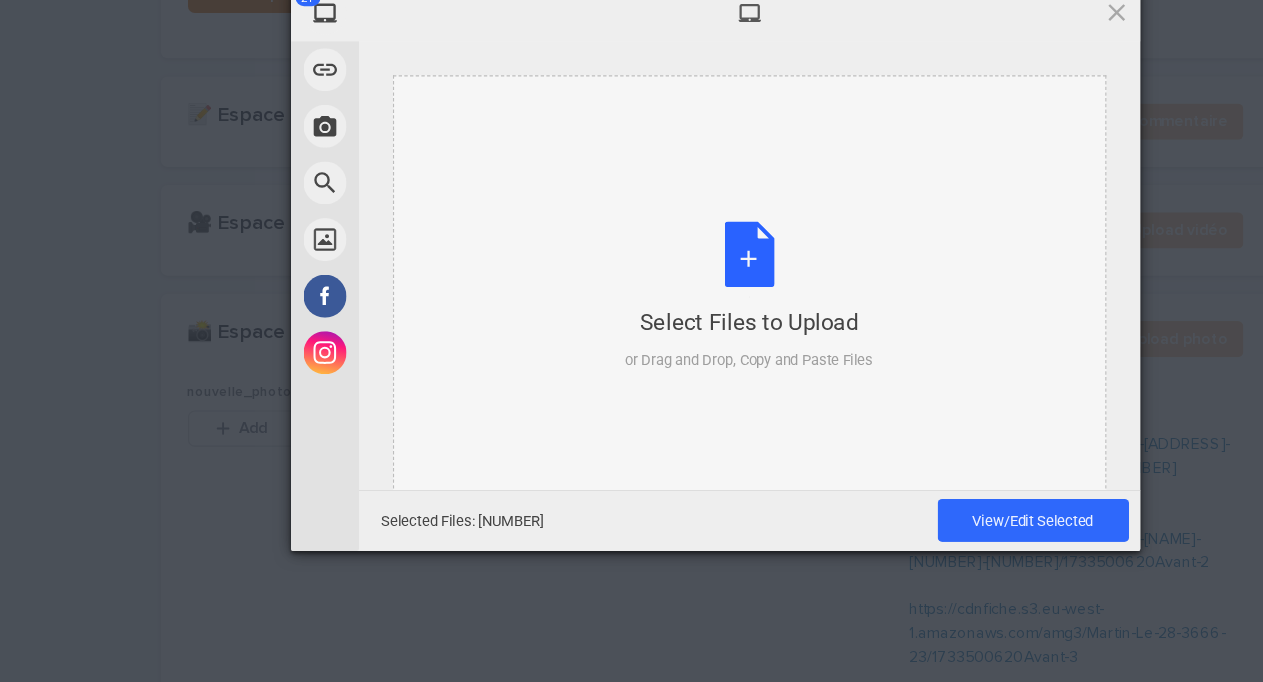 click on "Select Files to Upload
or Drag and Drop, Copy and Paste Files" at bounding box center [662, 341] 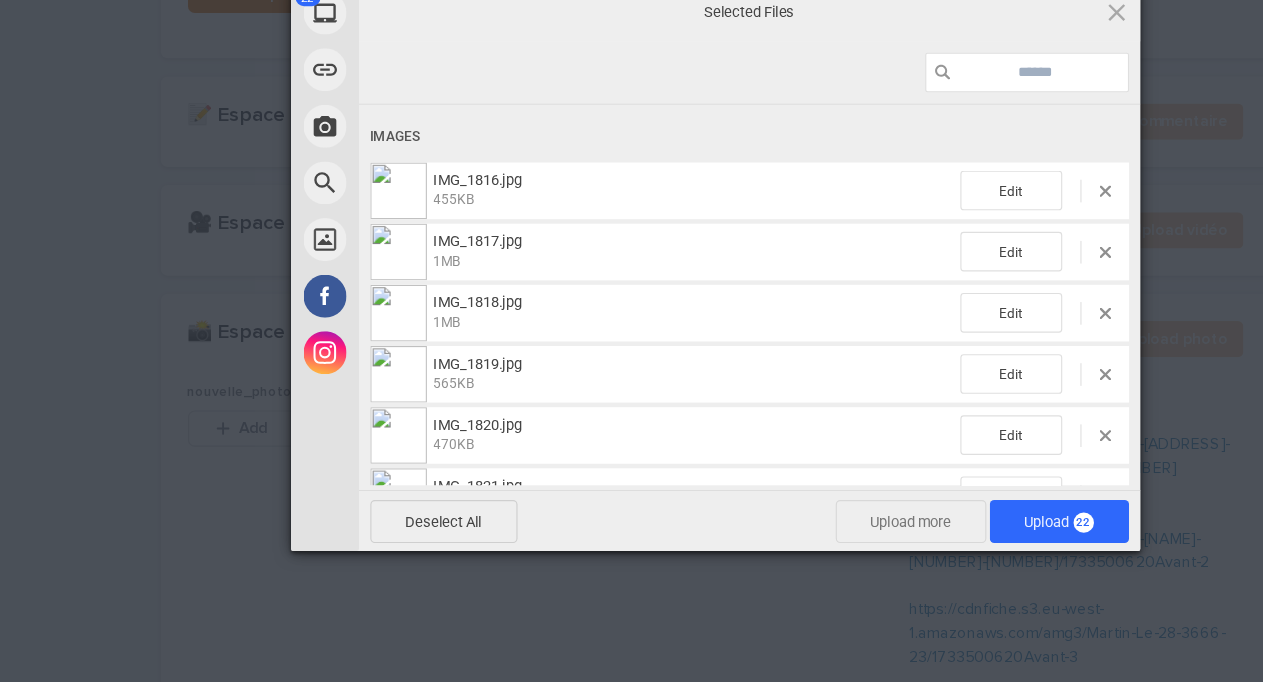 click on "Upload more" at bounding box center [804, 540] 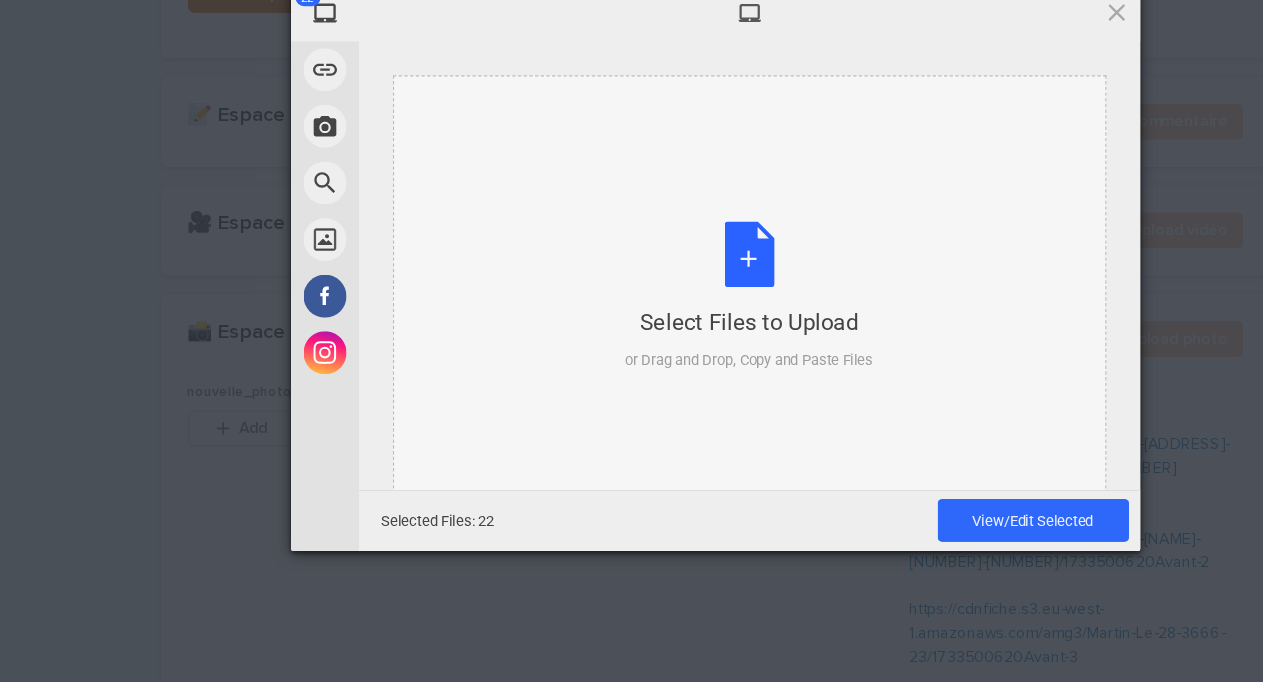 click on "Select Files to Upload" at bounding box center (661, 364) 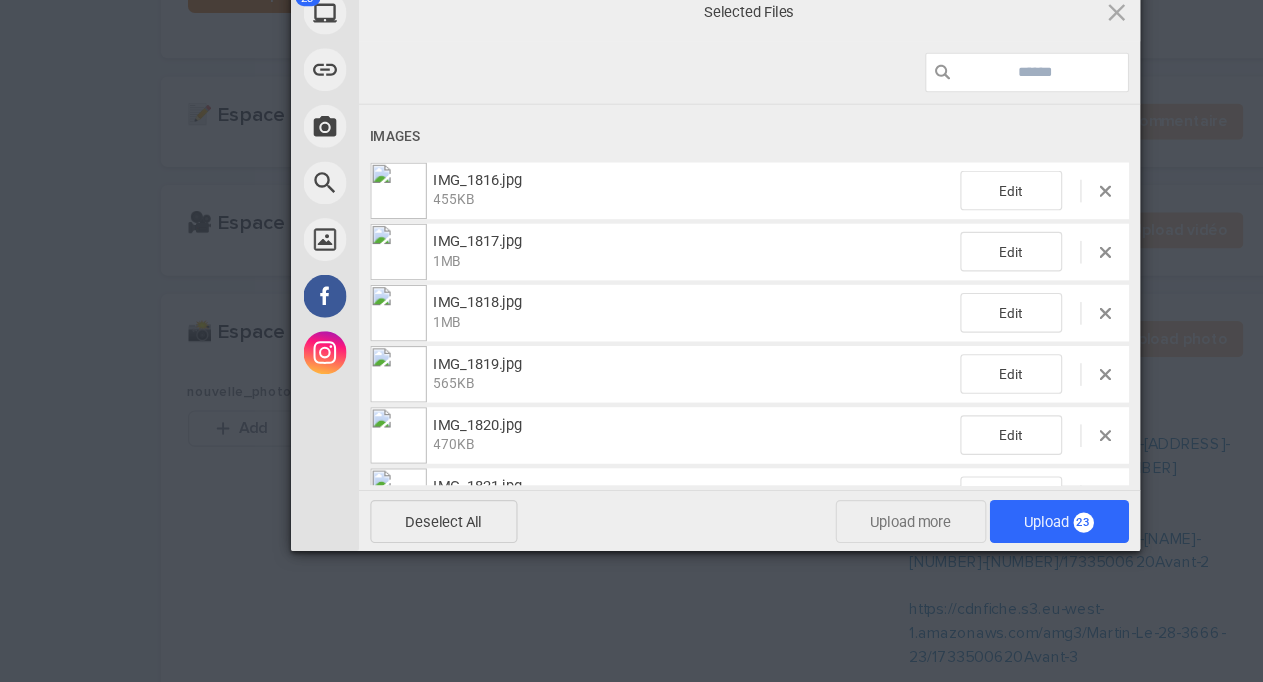 click on "Upload more" at bounding box center [804, 540] 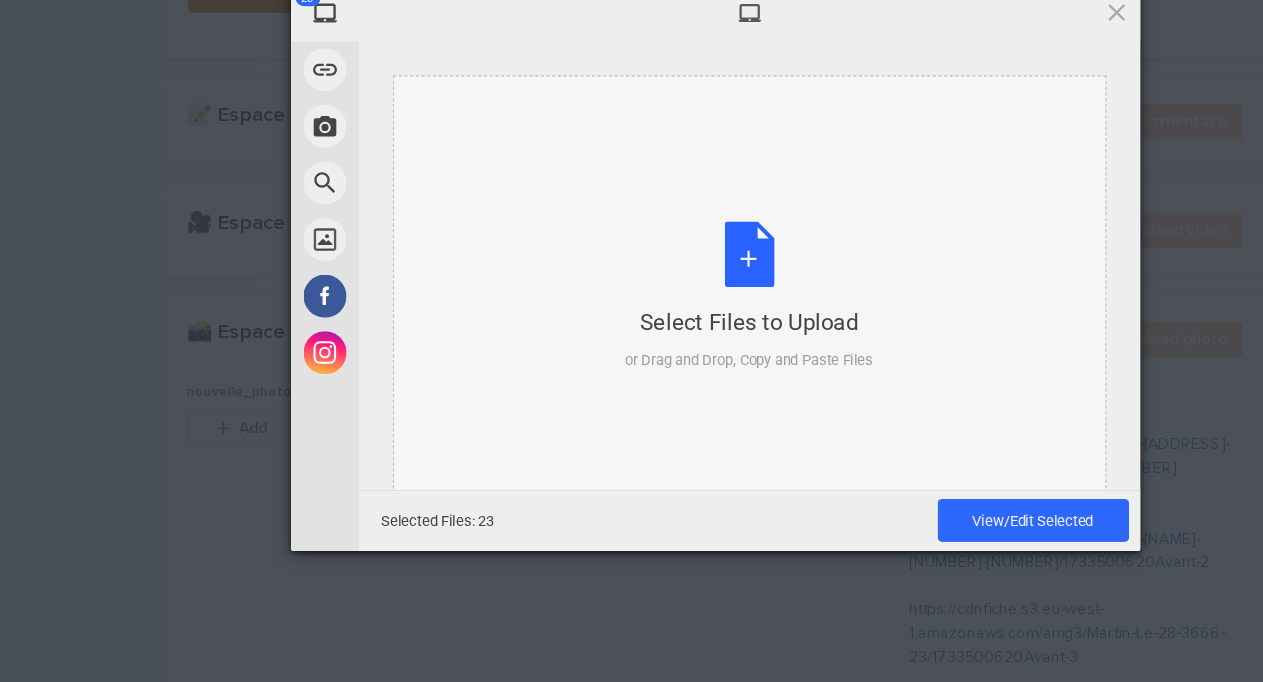 click on "Select Files to Upload
or Drag and Drop, Copy and Paste Files" at bounding box center [662, 341] 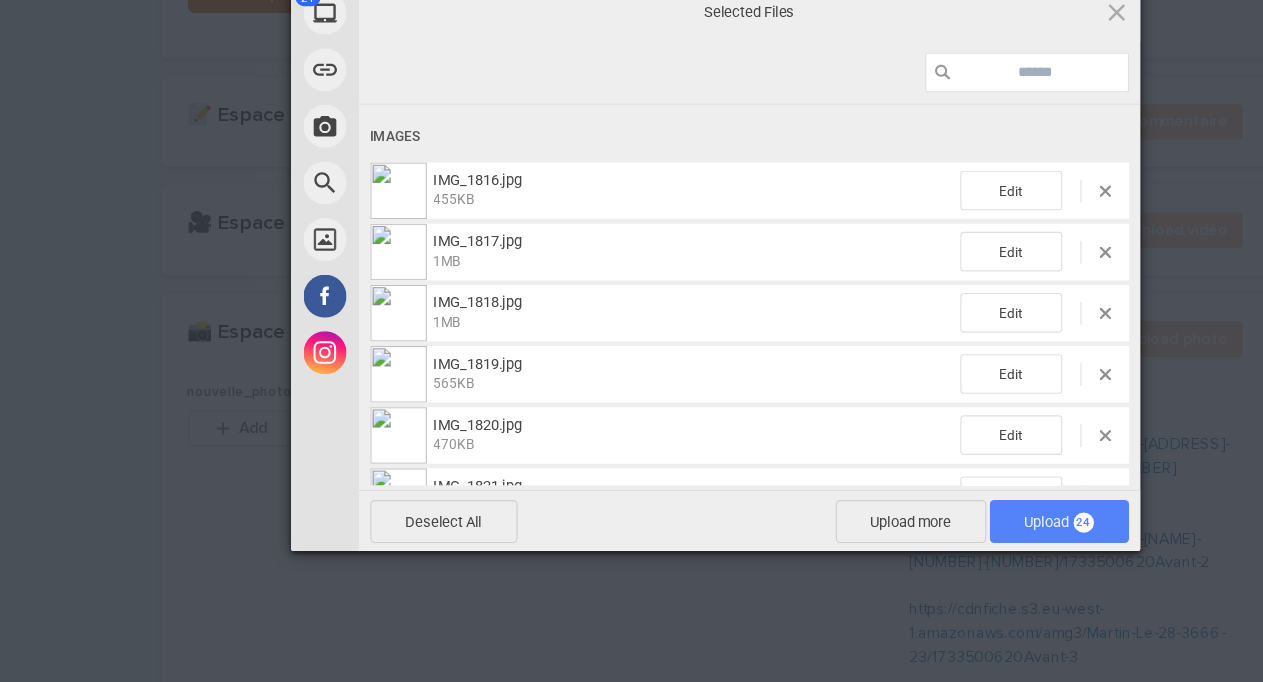 click on "Upload
[NUMBER]" at bounding box center [935, 540] 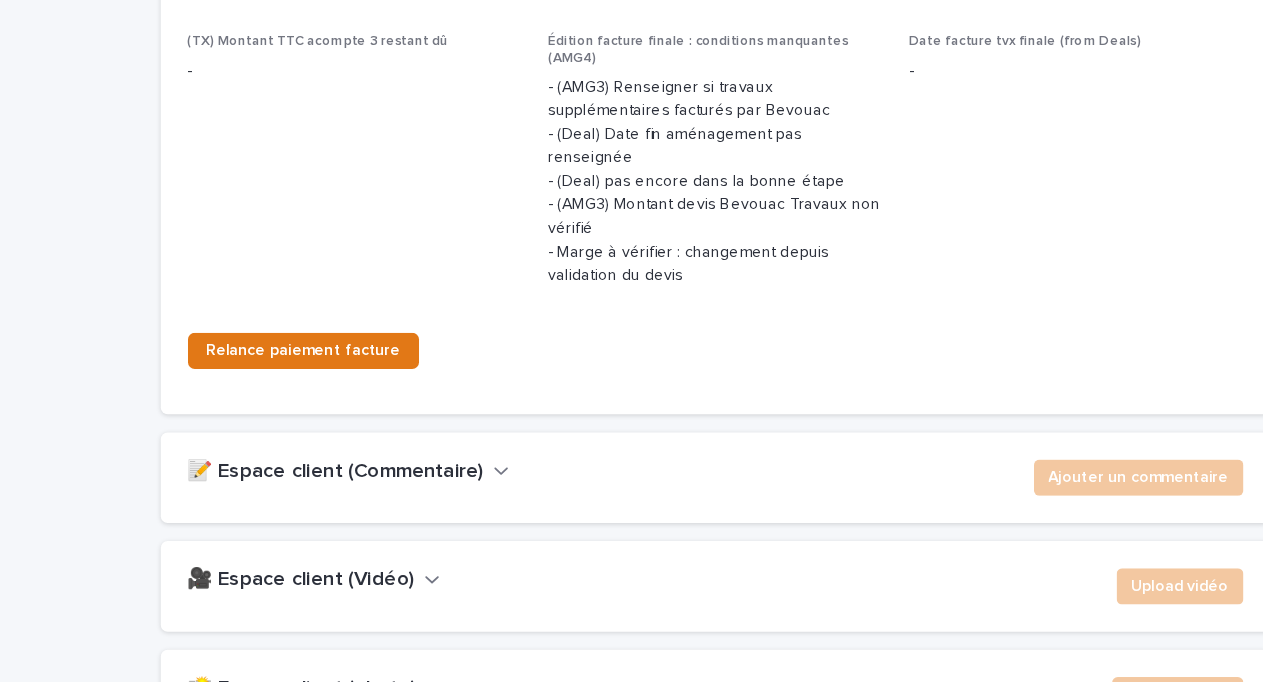 scroll, scrollTop: 3066, scrollLeft: 0, axis: vertical 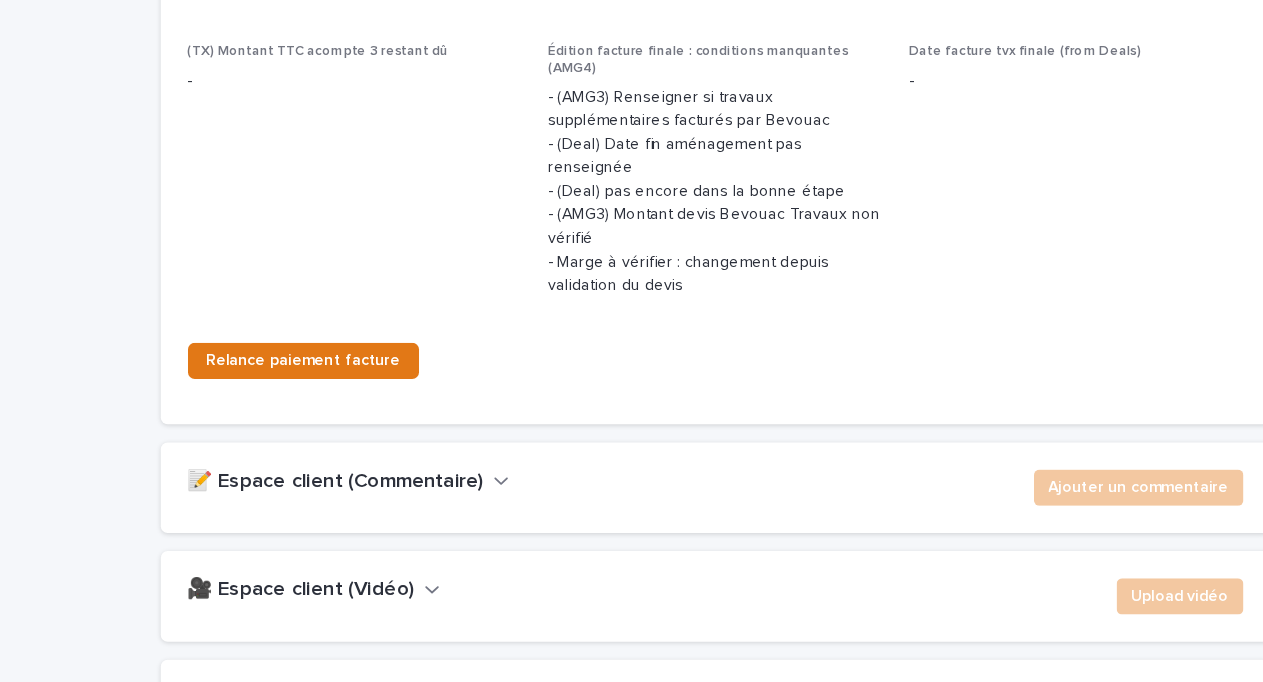 click 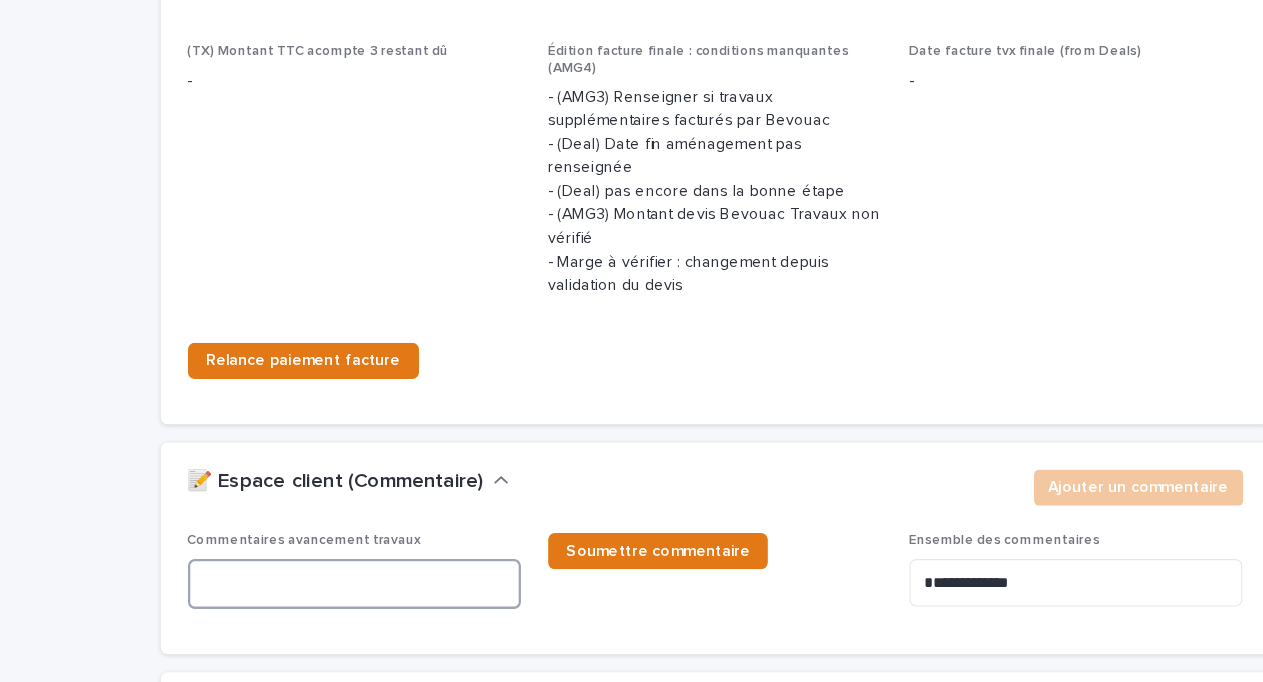 click at bounding box center (313, 595) 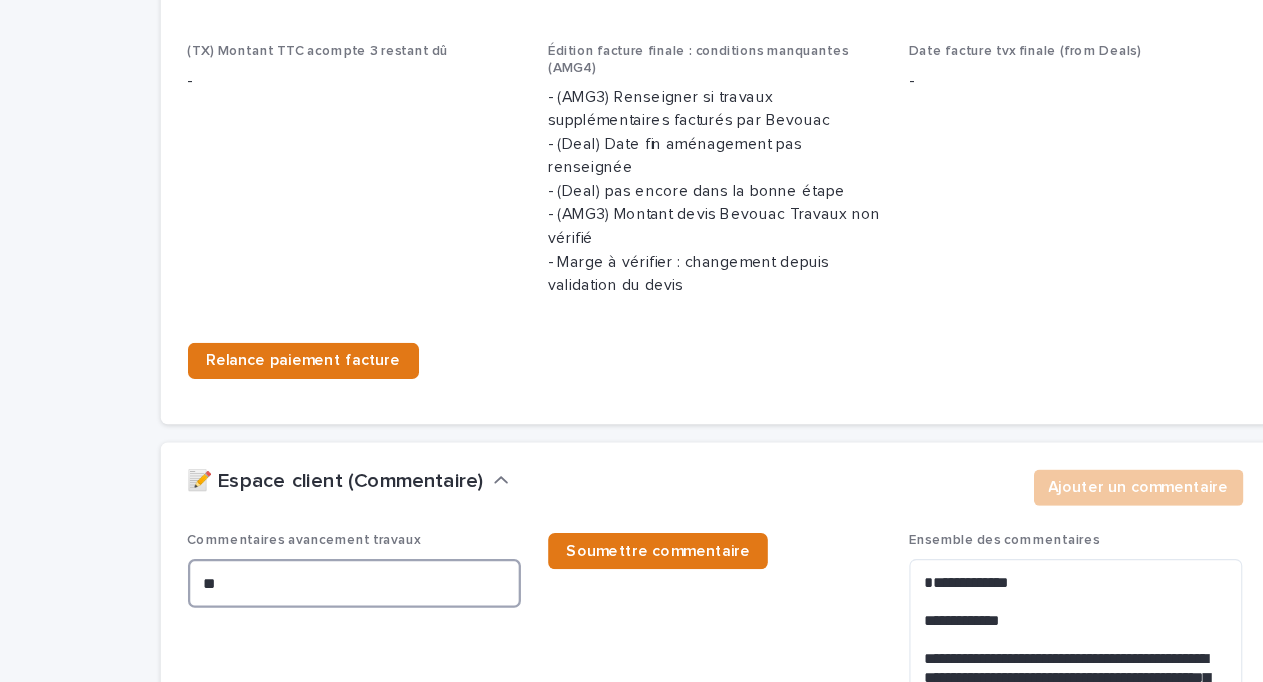 type on "*" 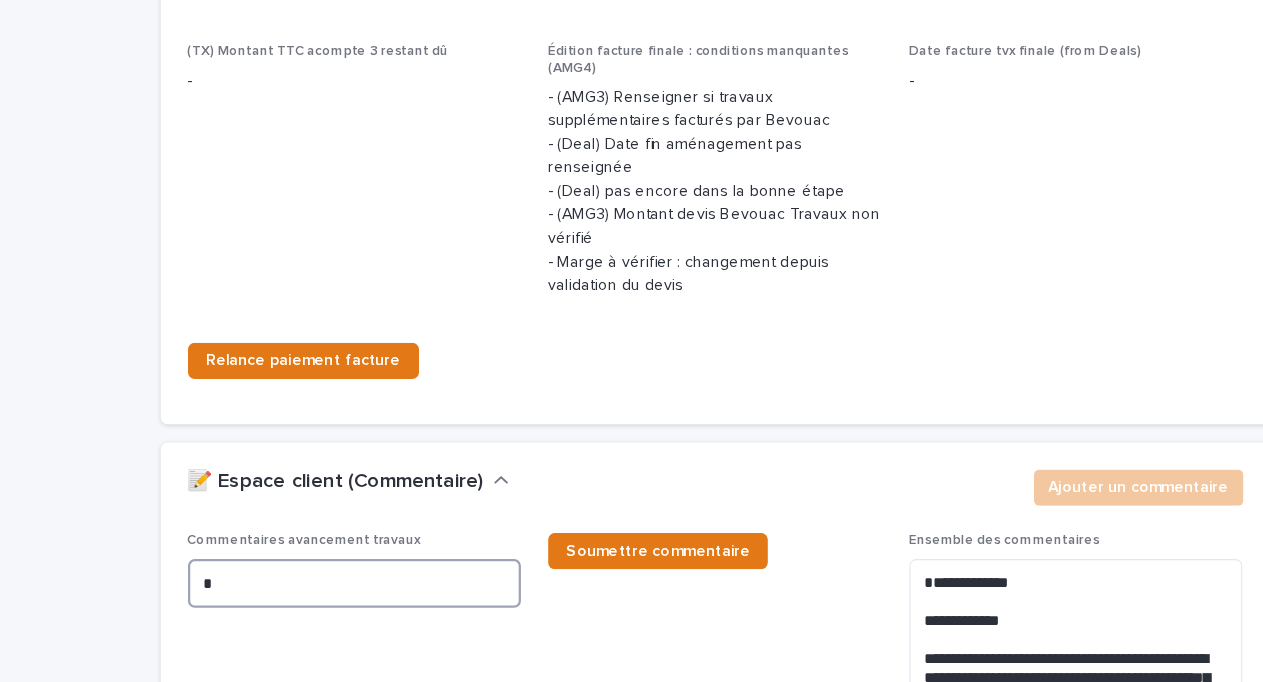 type 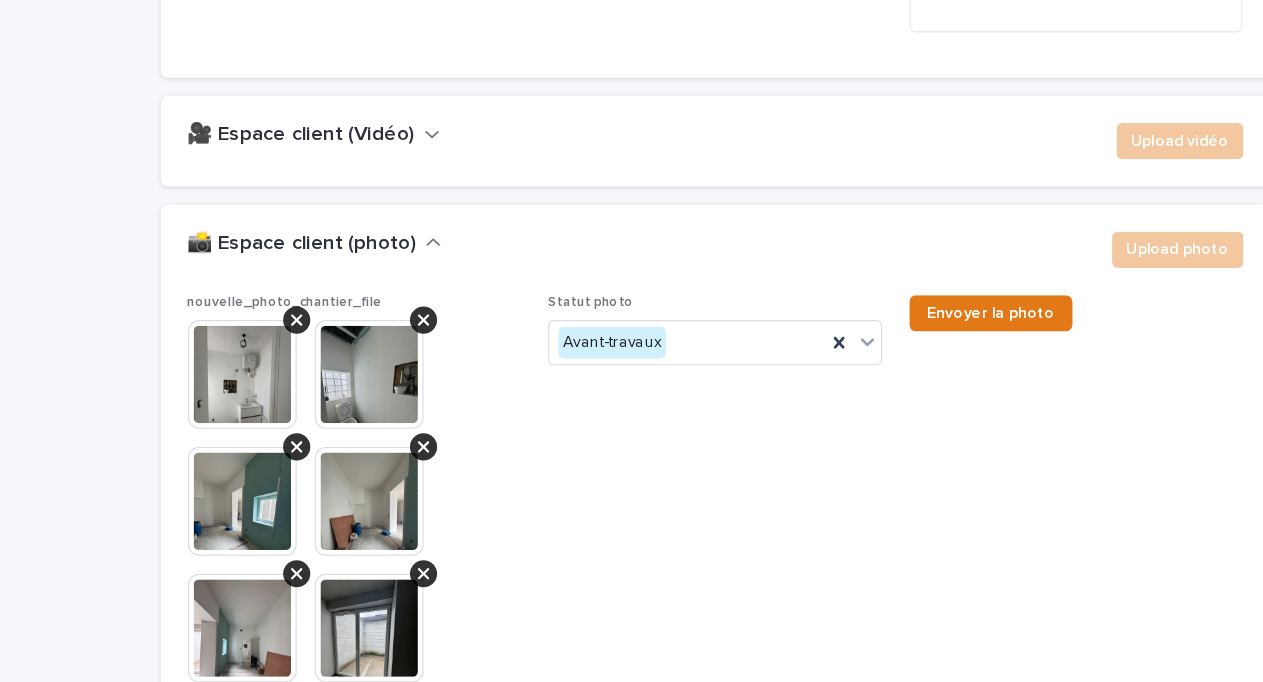 scroll, scrollTop: 5945, scrollLeft: 0, axis: vertical 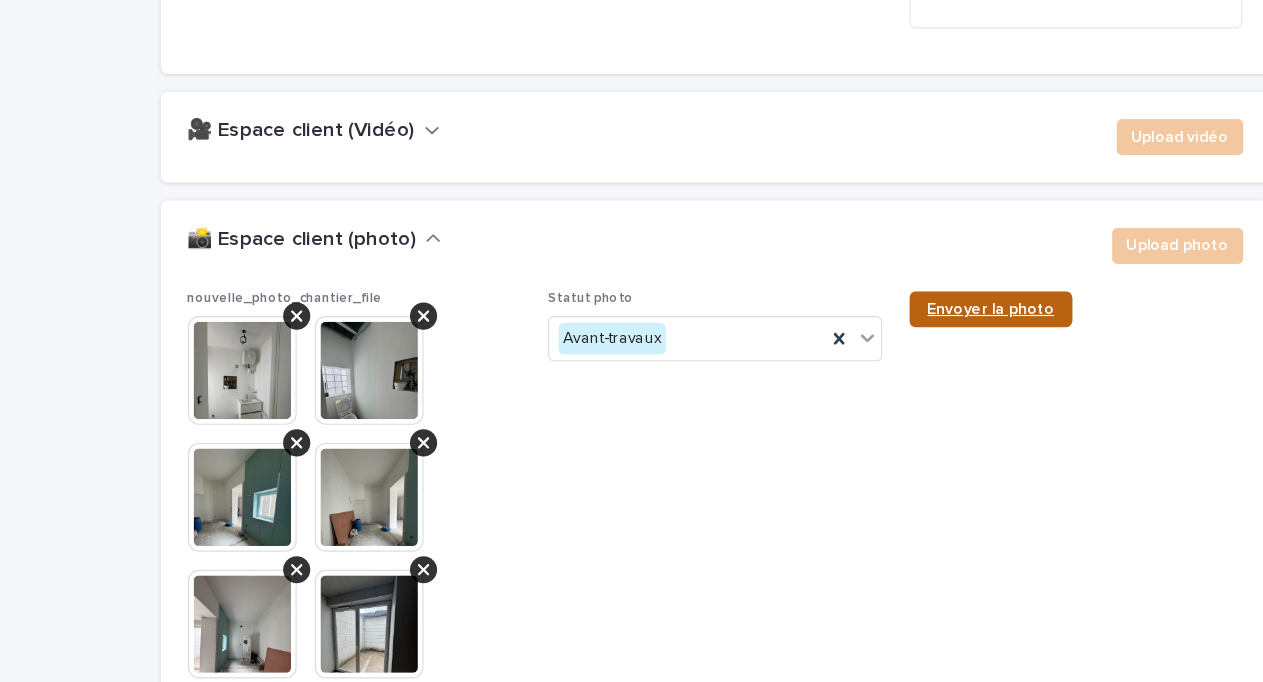 click on "Envoyer la photo" at bounding box center [875, 353] 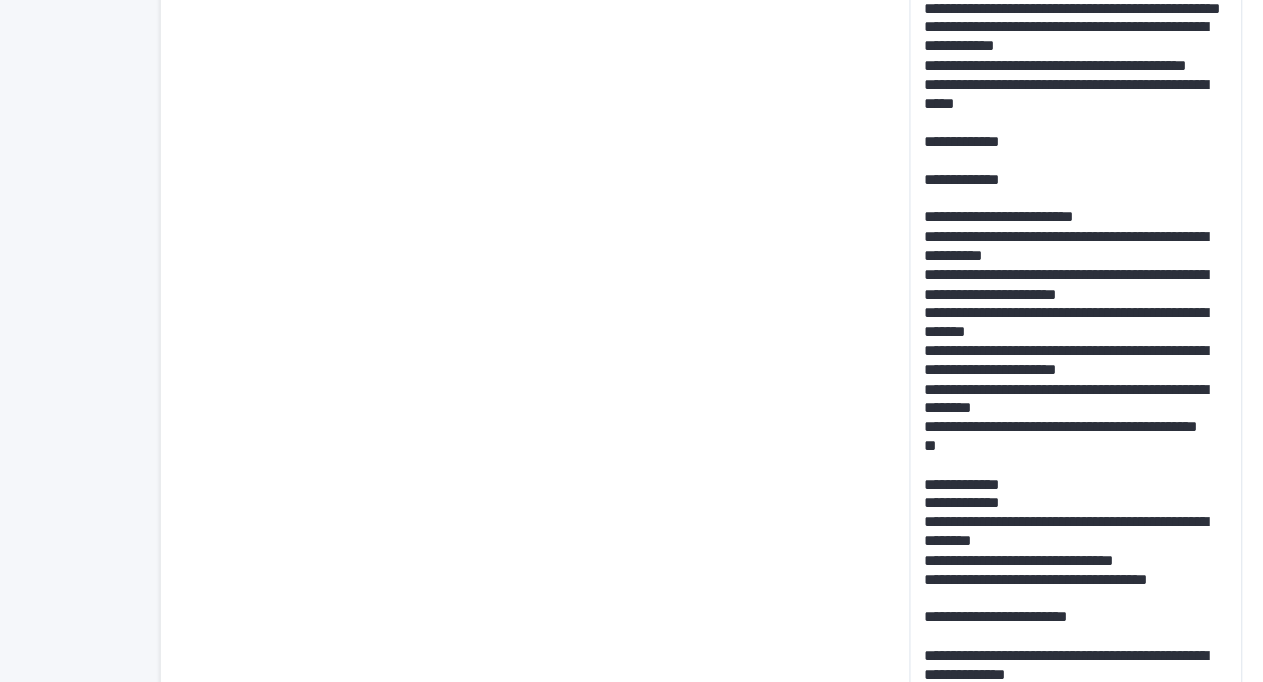 scroll, scrollTop: 4225, scrollLeft: 0, axis: vertical 